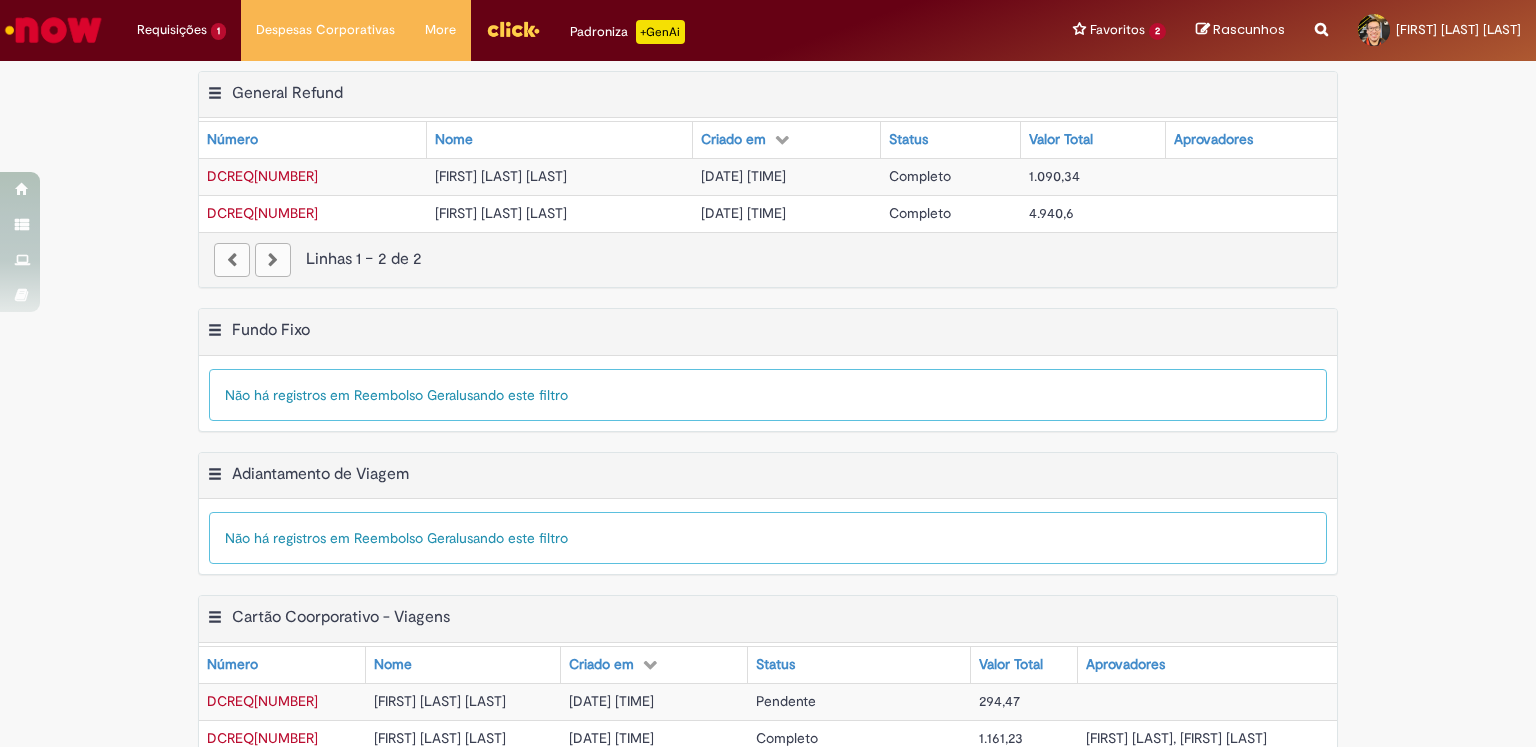 scroll, scrollTop: 0, scrollLeft: 0, axis: both 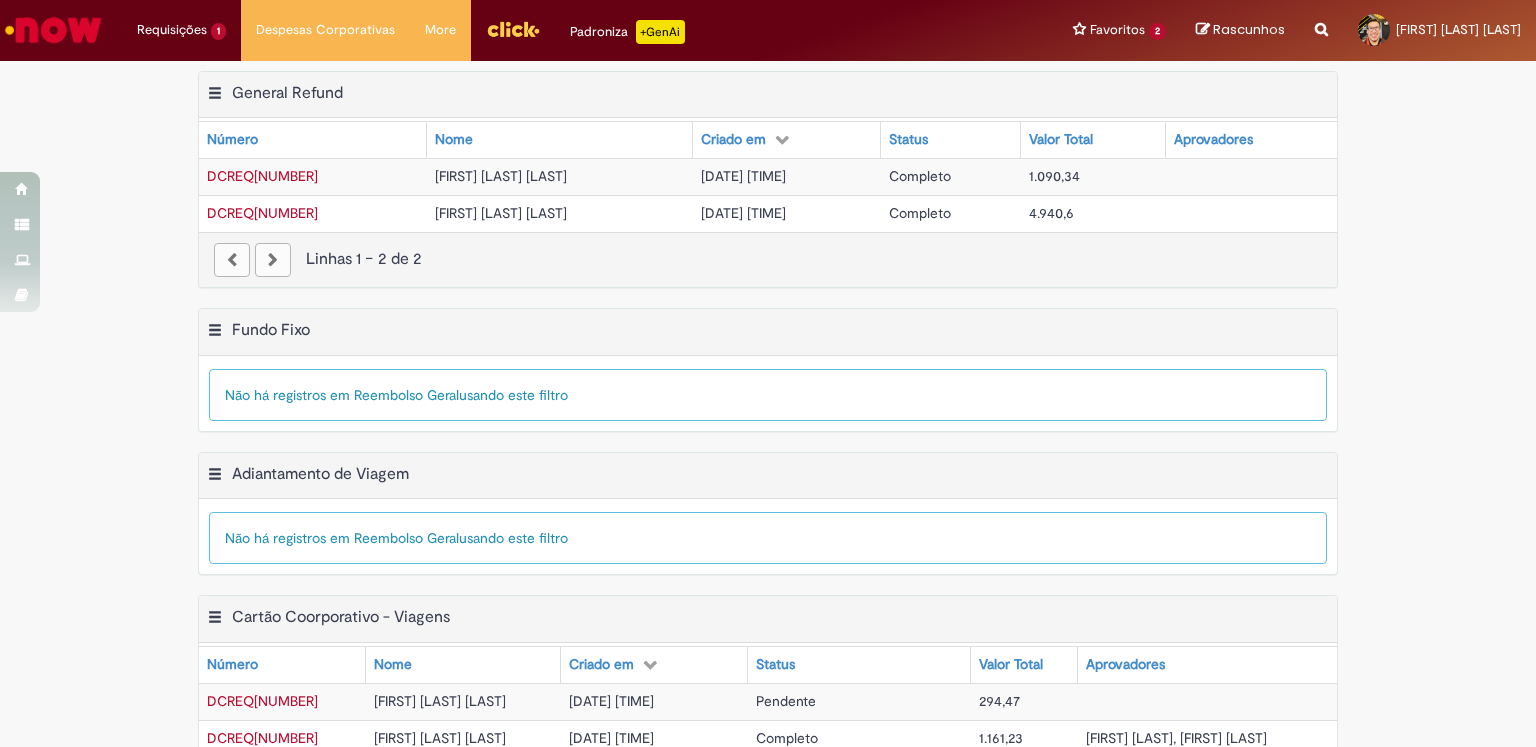 click on "DCREQ[NUMBER]" at bounding box center [262, 701] 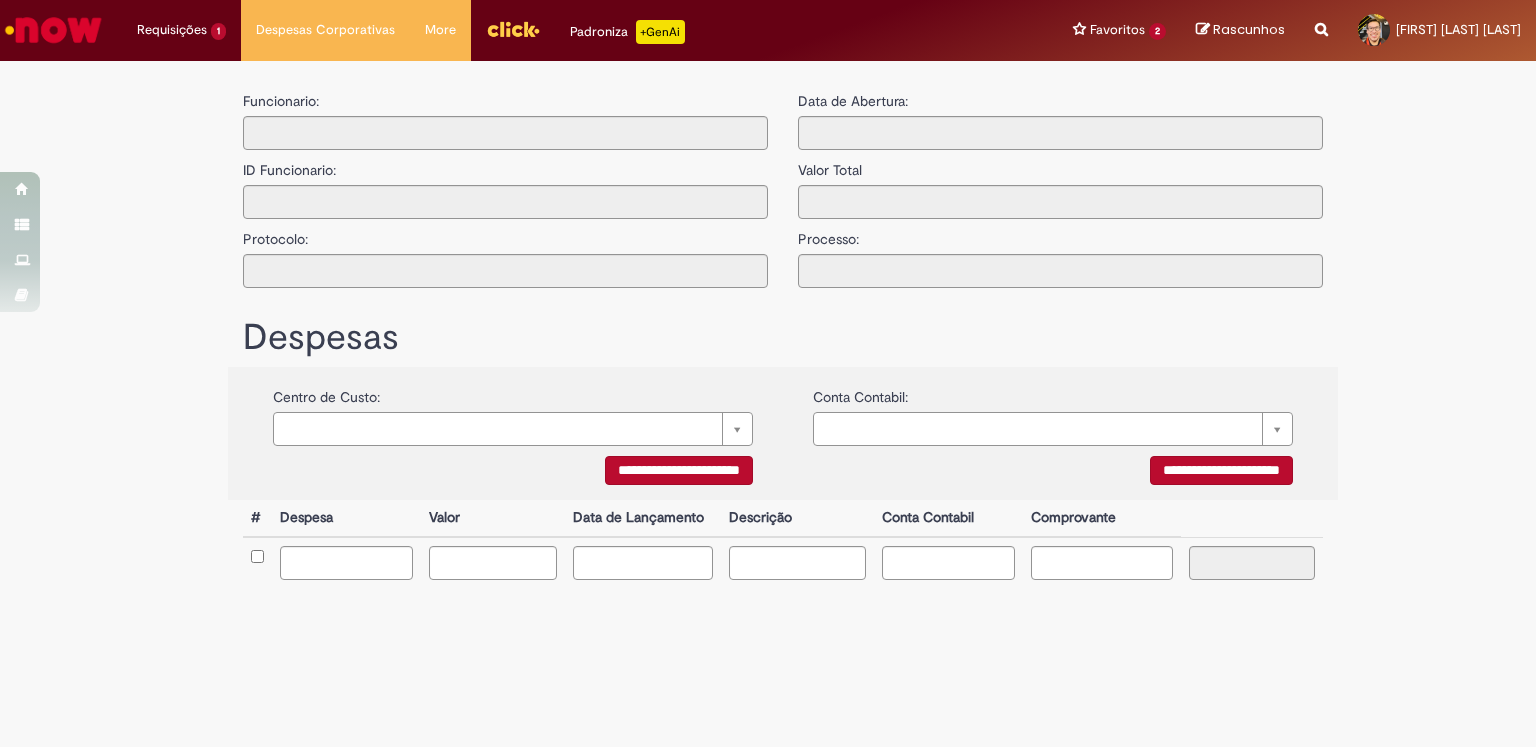 type on "**********" 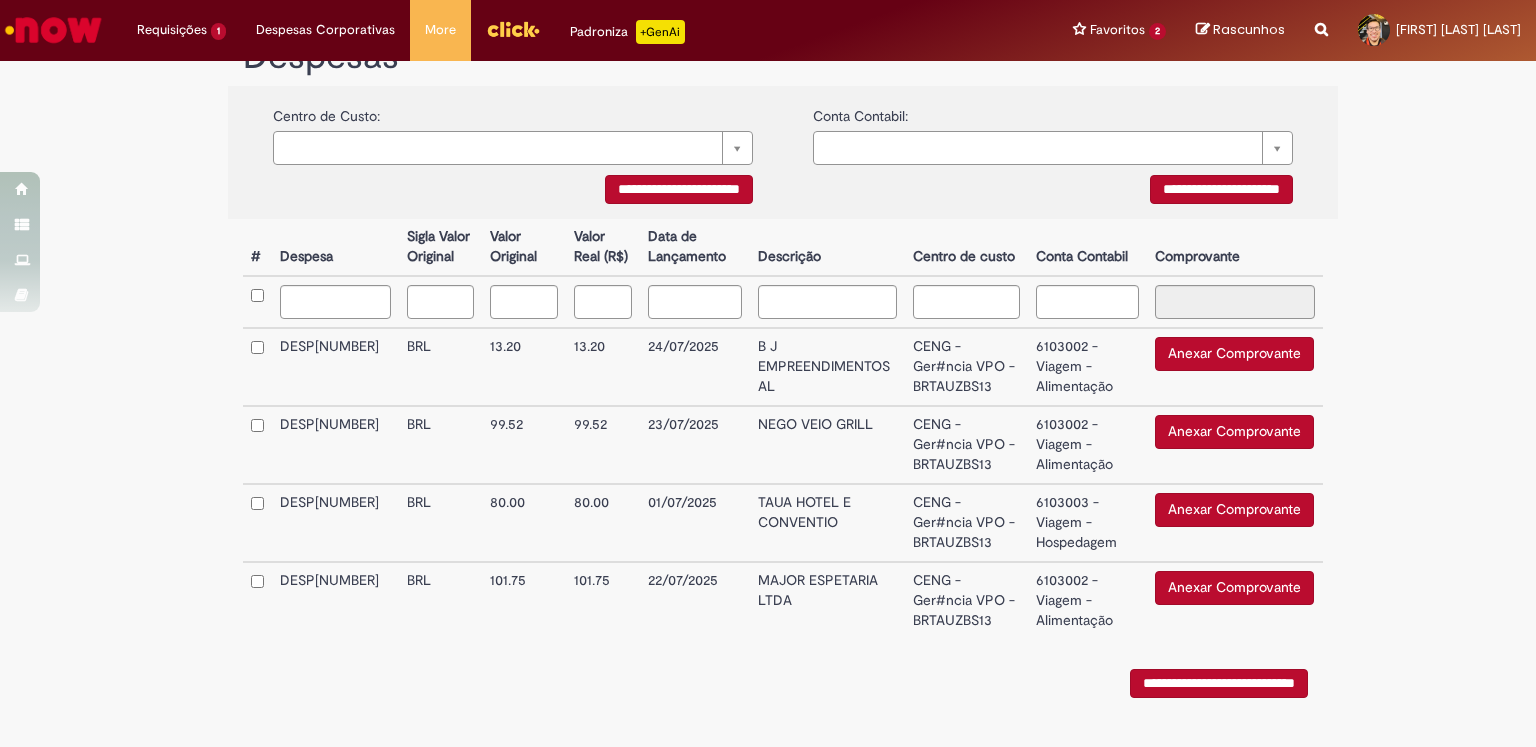 scroll, scrollTop: 384, scrollLeft: 0, axis: vertical 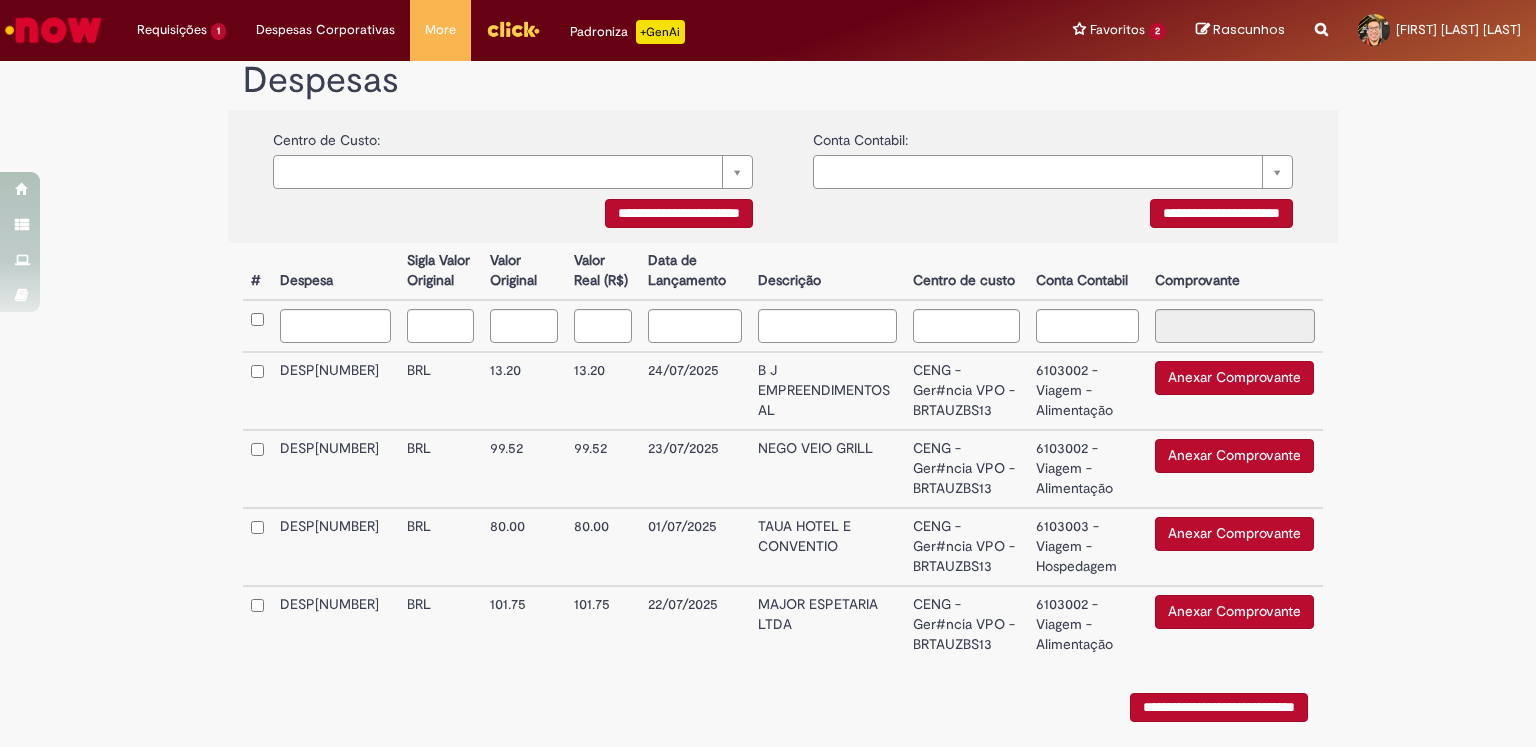 click on "6103003 - Viagem - Hospedagem" at bounding box center (1087, 547) 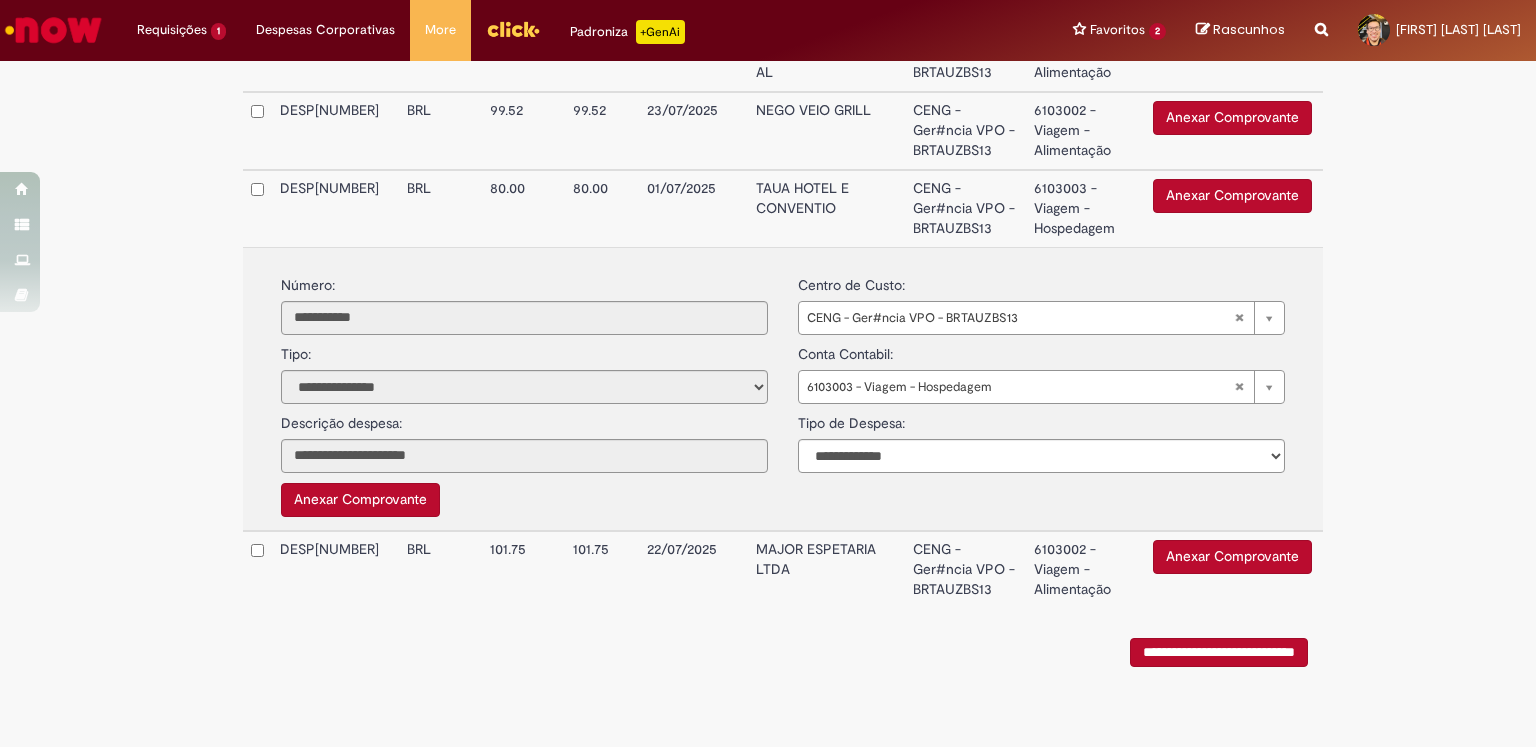 scroll, scrollTop: 724, scrollLeft: 0, axis: vertical 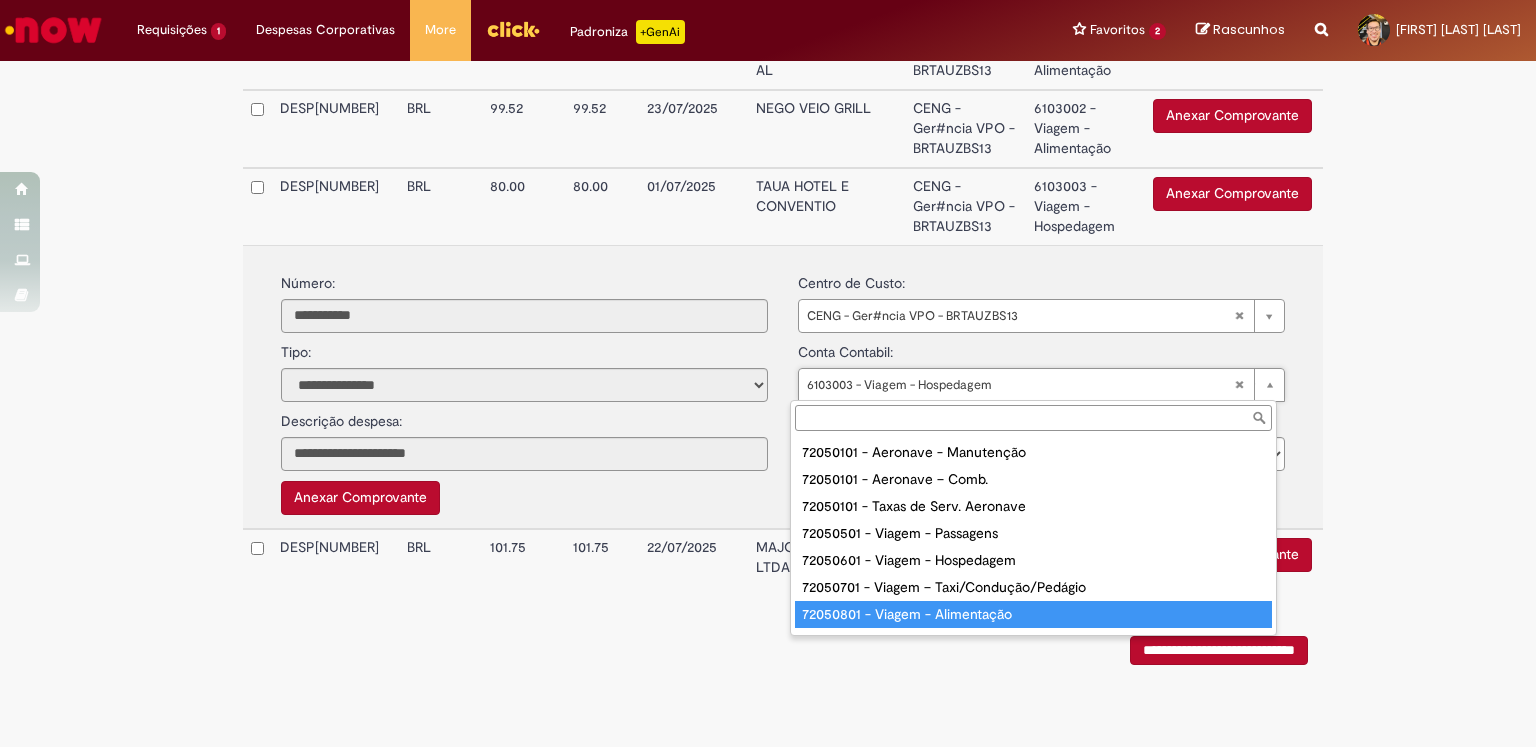 type on "**********" 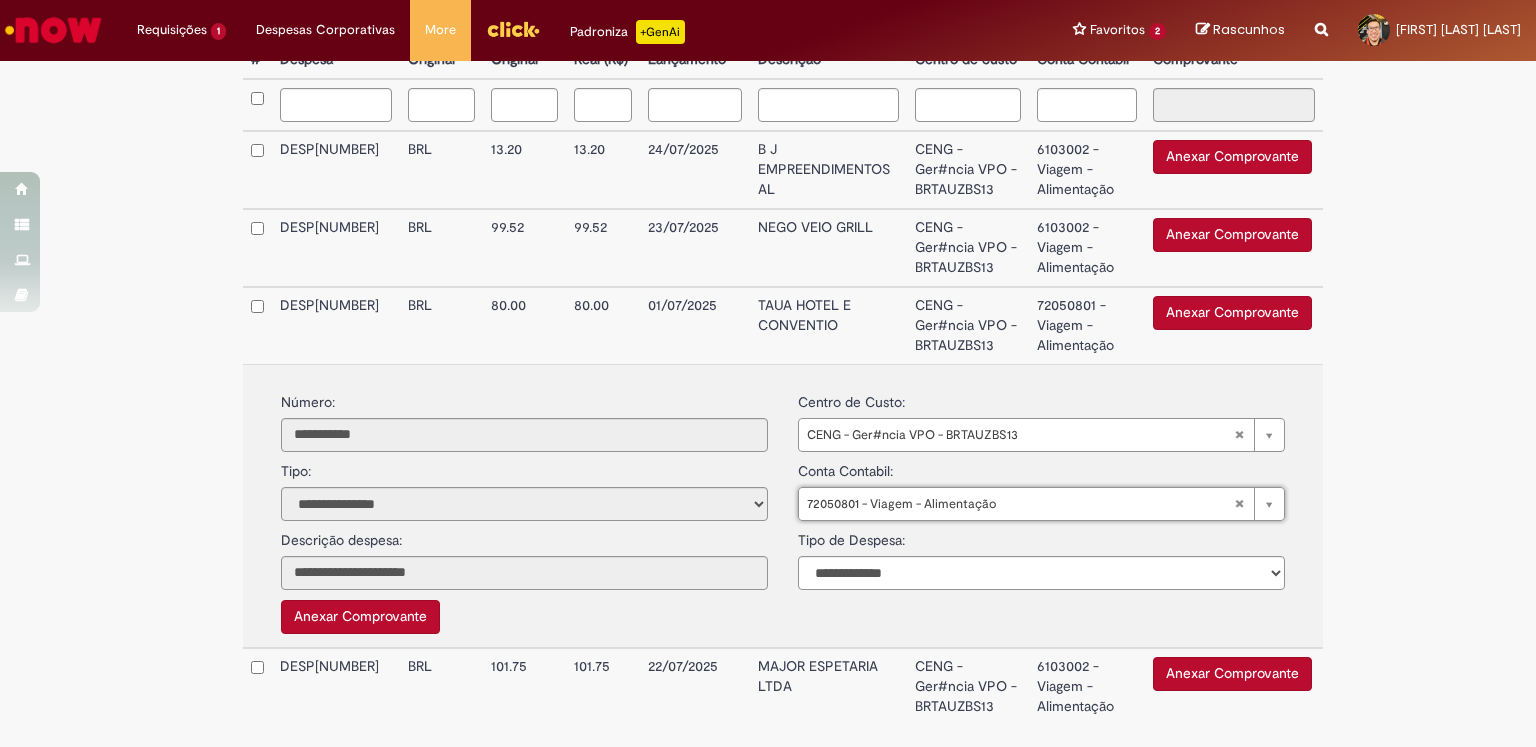 scroll, scrollTop: 604, scrollLeft: 0, axis: vertical 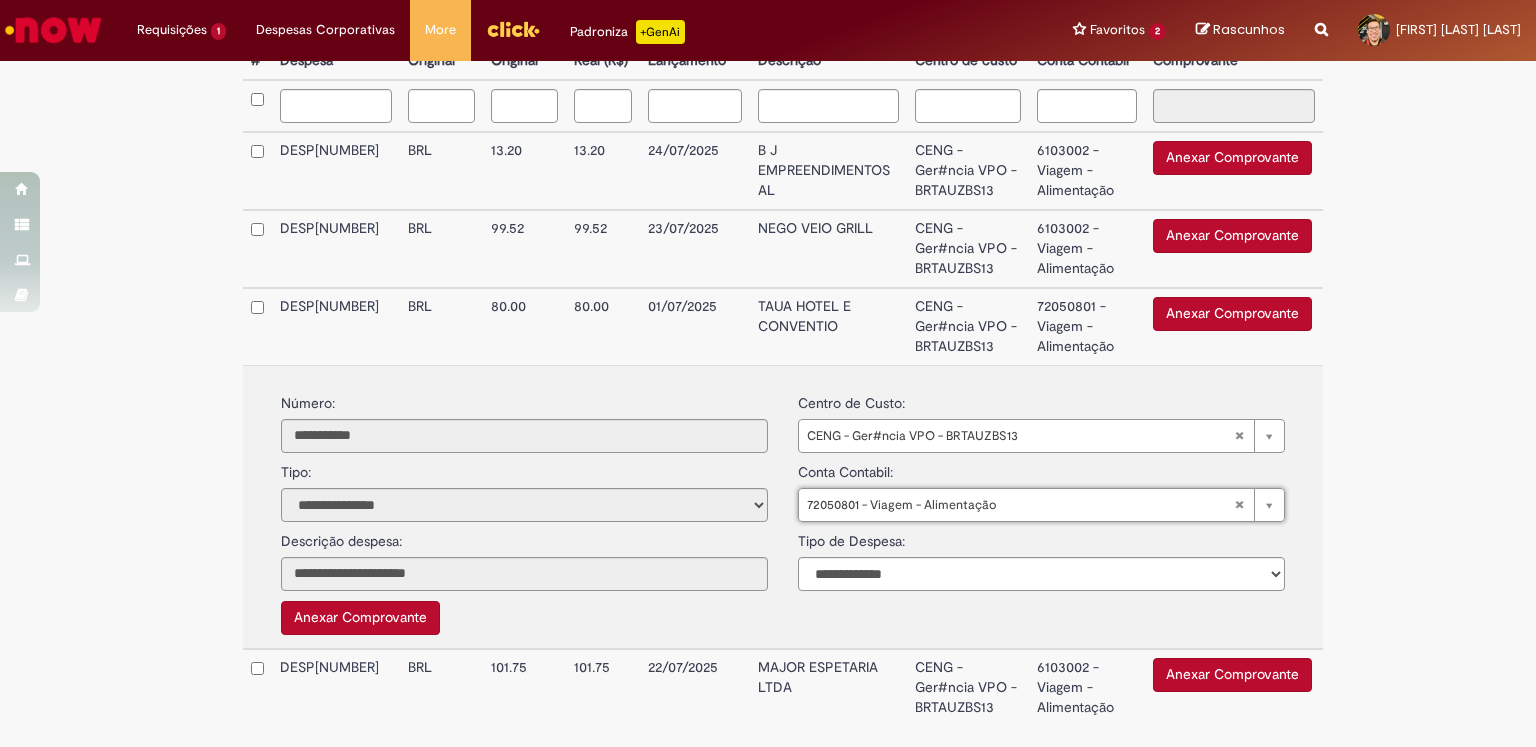 click on "6103002 - Viagem - Alimentação" at bounding box center (1087, 171) 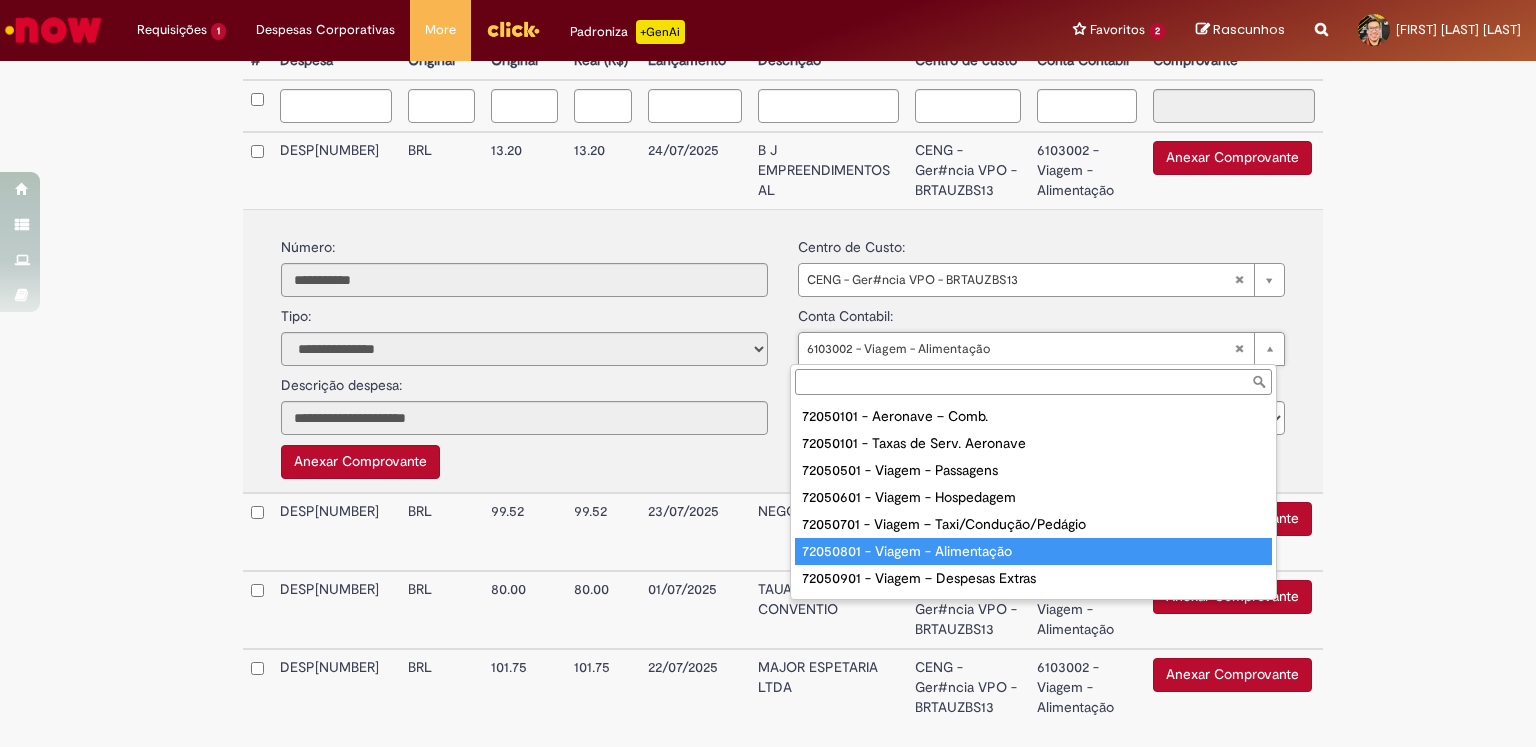 scroll, scrollTop: 23, scrollLeft: 0, axis: vertical 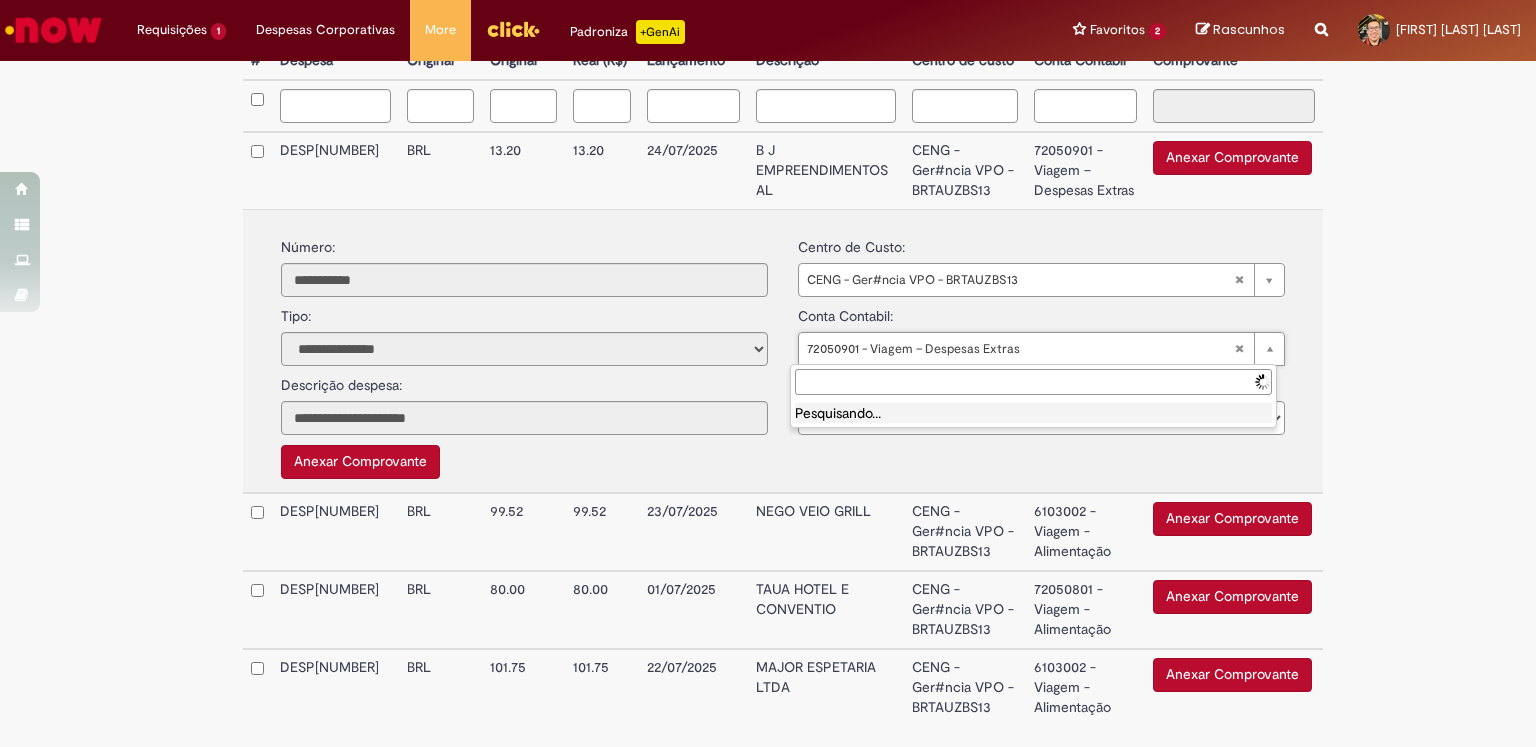 drag, startPoint x: 1024, startPoint y: 569, endPoint x: 922, endPoint y: 342, distance: 248.86342 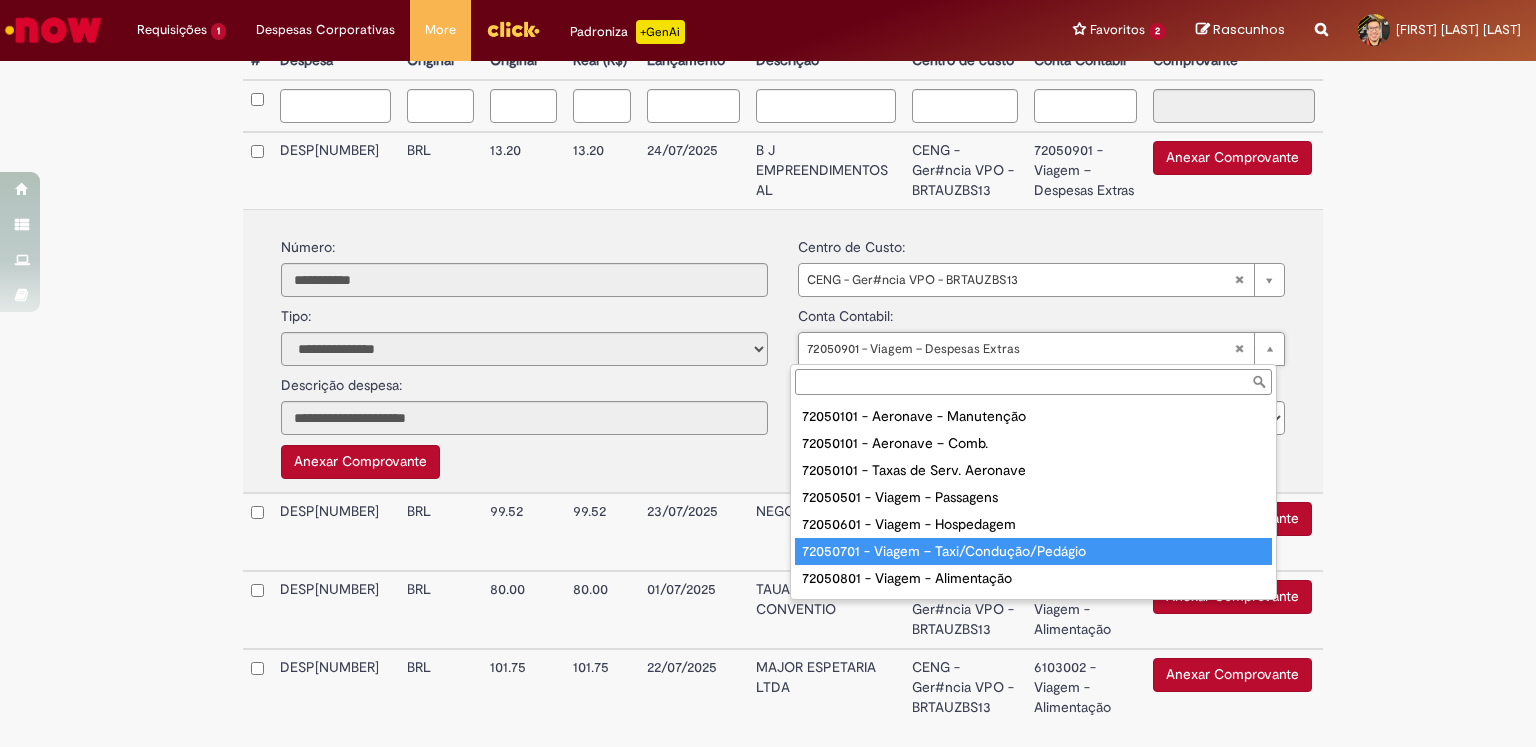 scroll, scrollTop: 16, scrollLeft: 0, axis: vertical 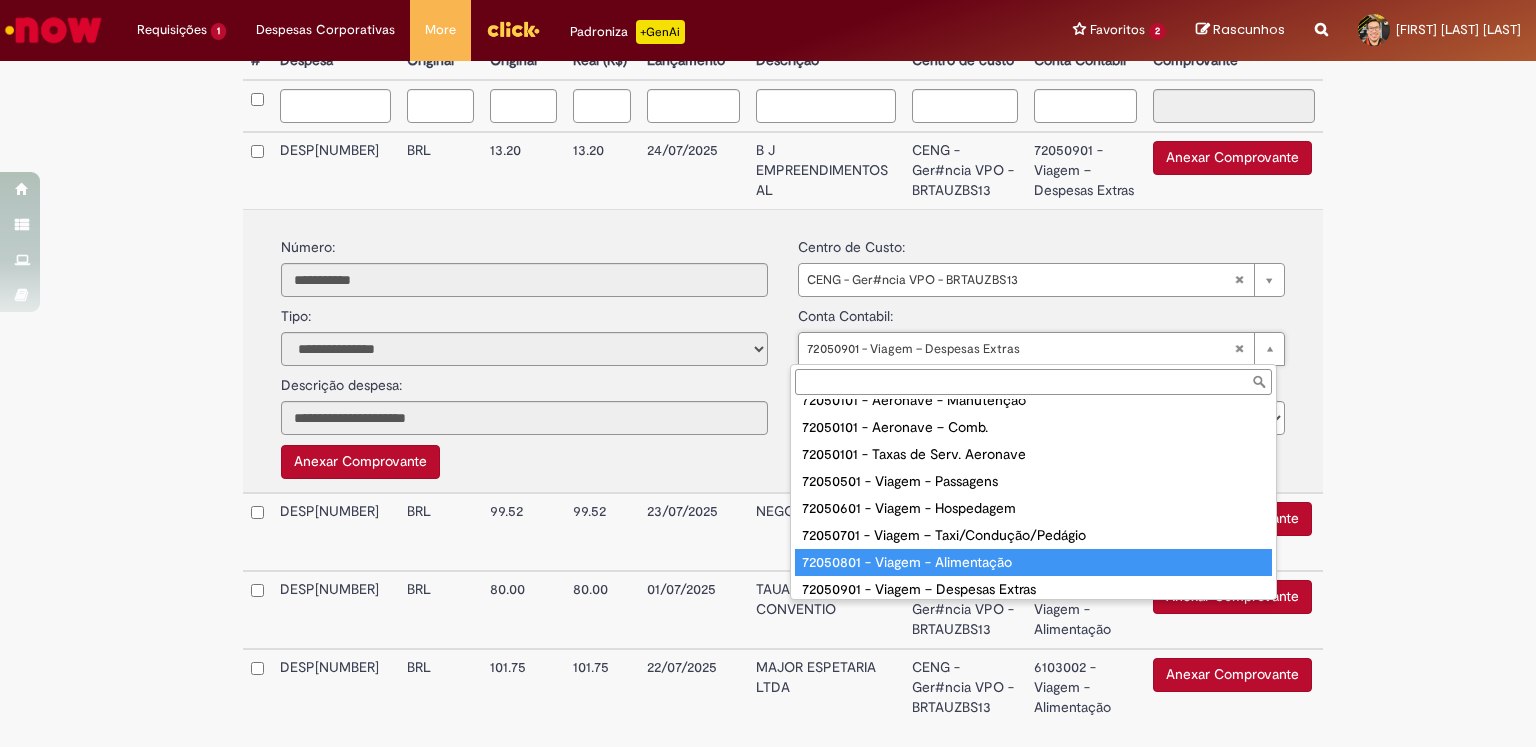 type on "**********" 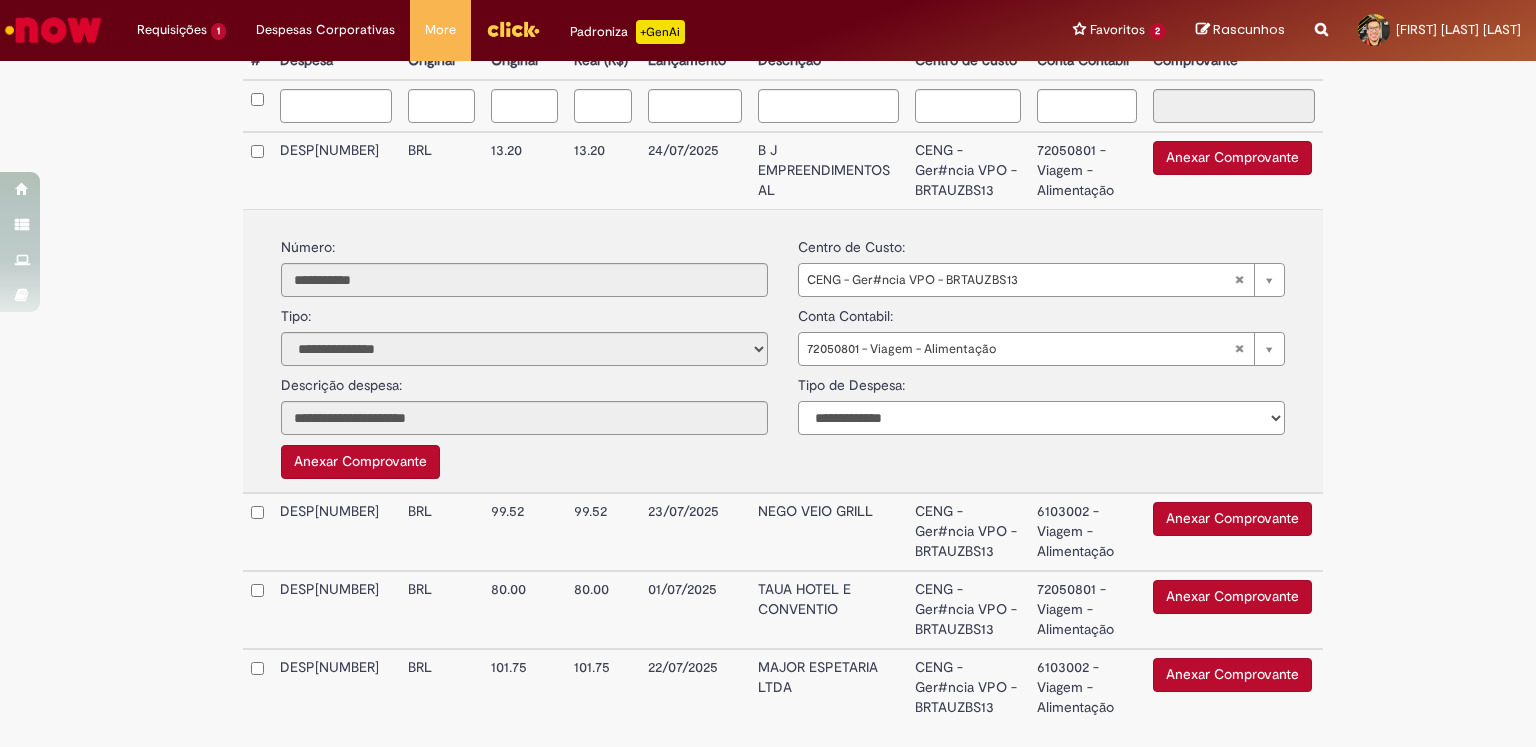 click on "**********" at bounding box center [1041, 418] 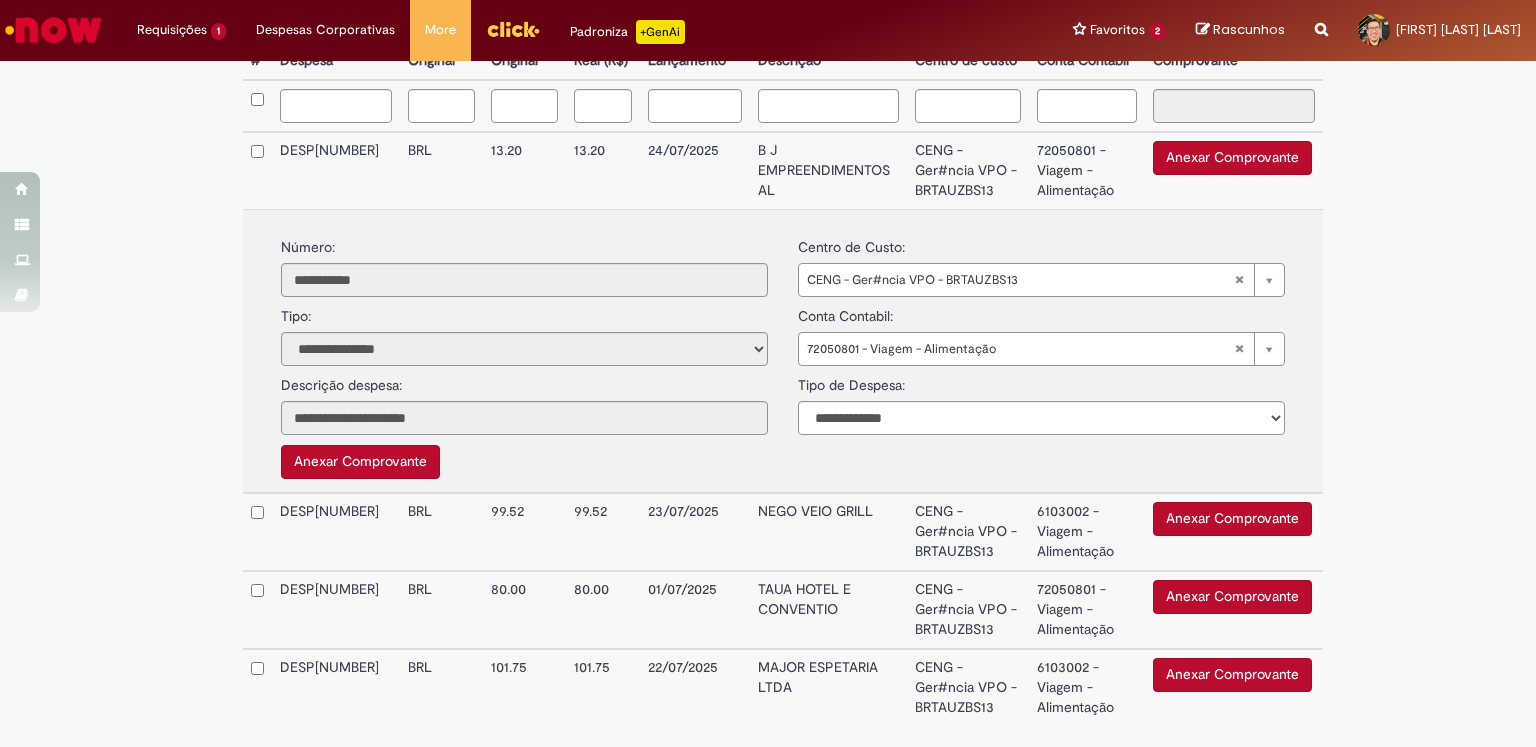click on "**********" at bounding box center [768, 171] 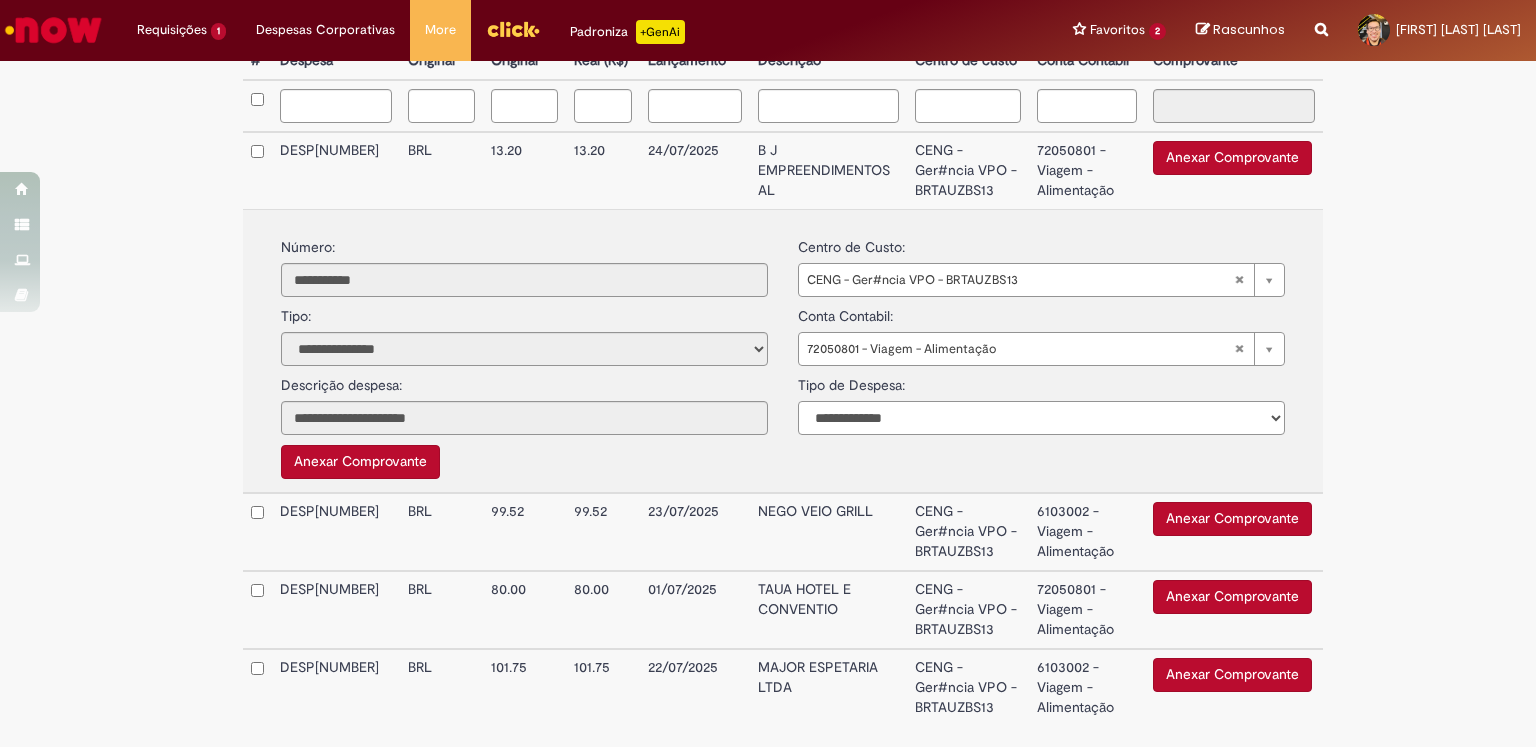 click on "**********" at bounding box center [1041, 418] 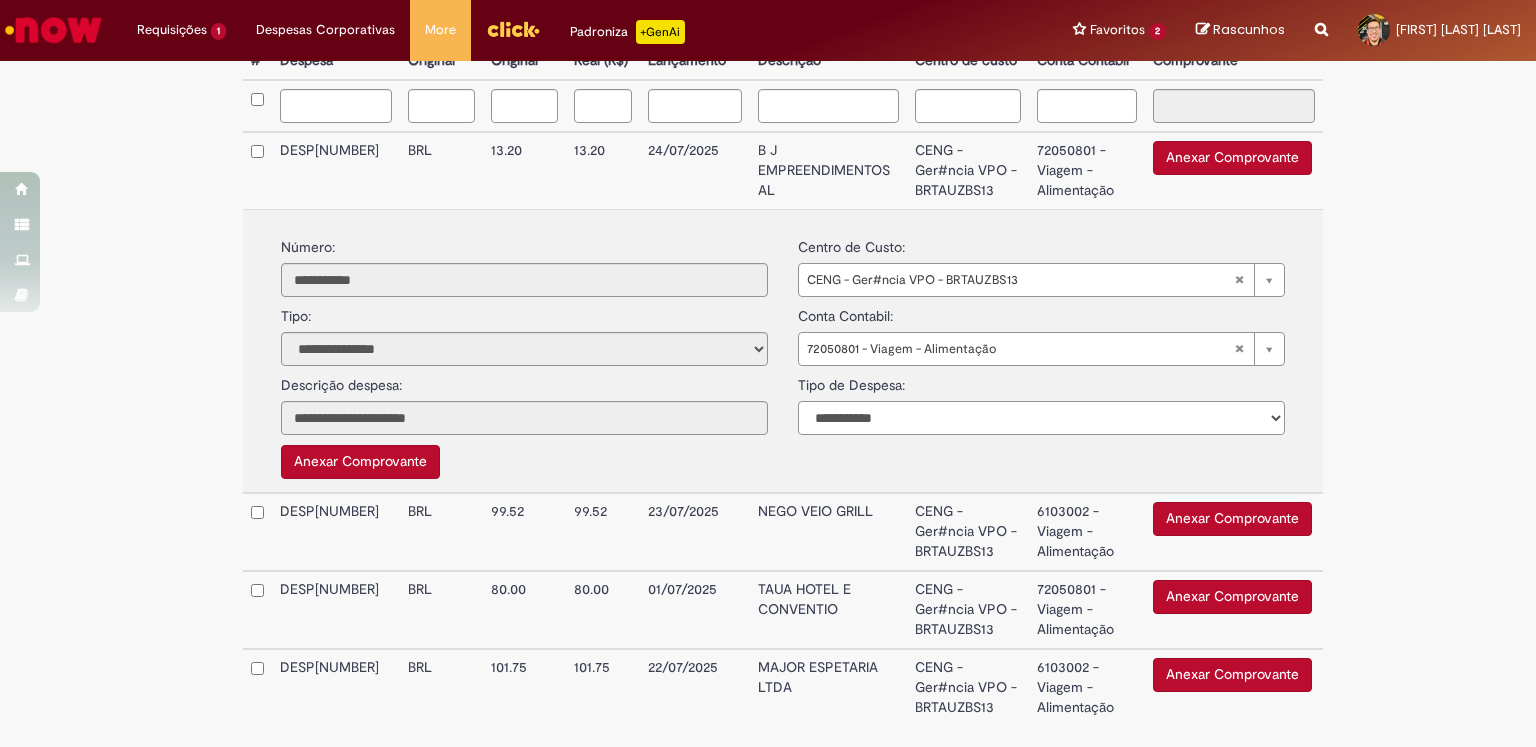 click on "**********" at bounding box center [1041, 418] 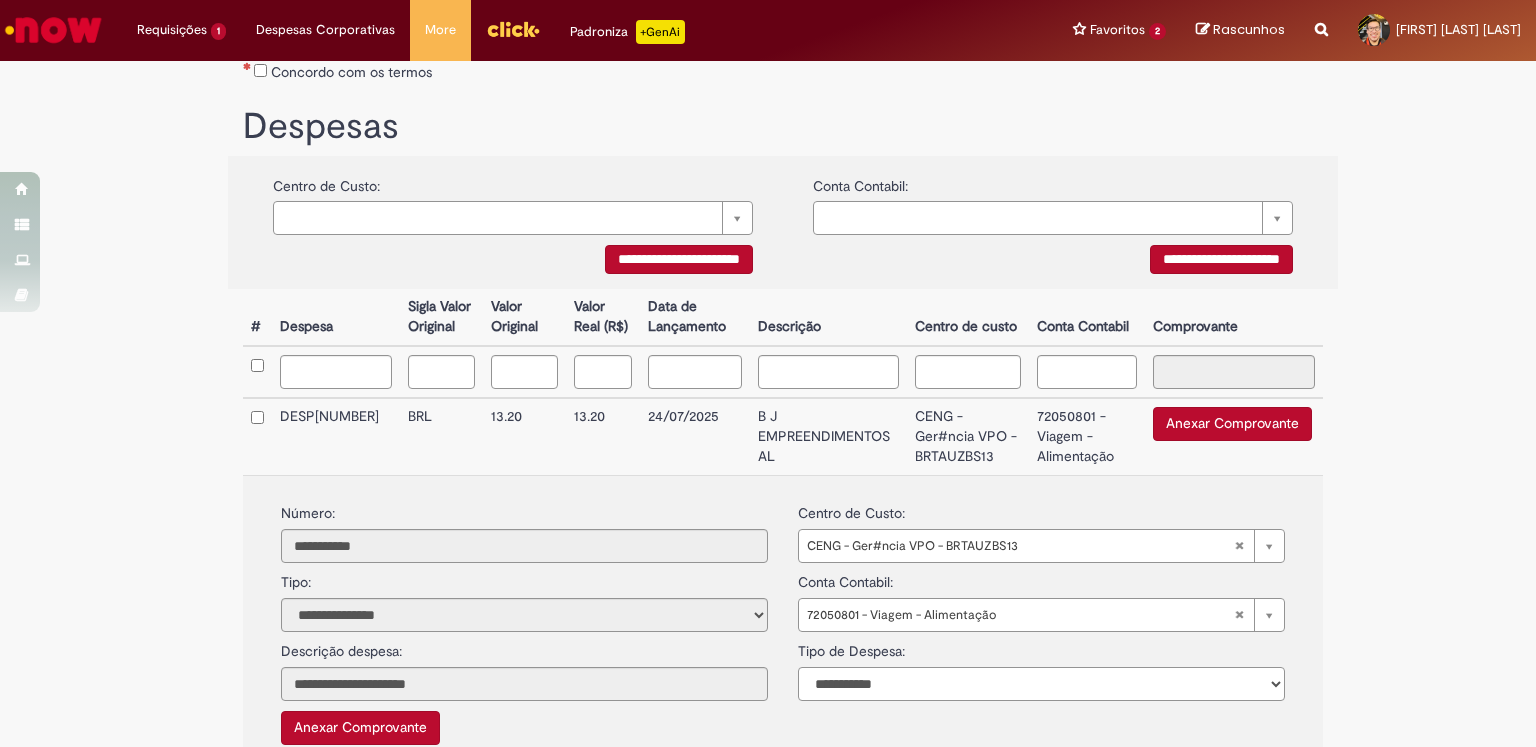 scroll, scrollTop: 337, scrollLeft: 0, axis: vertical 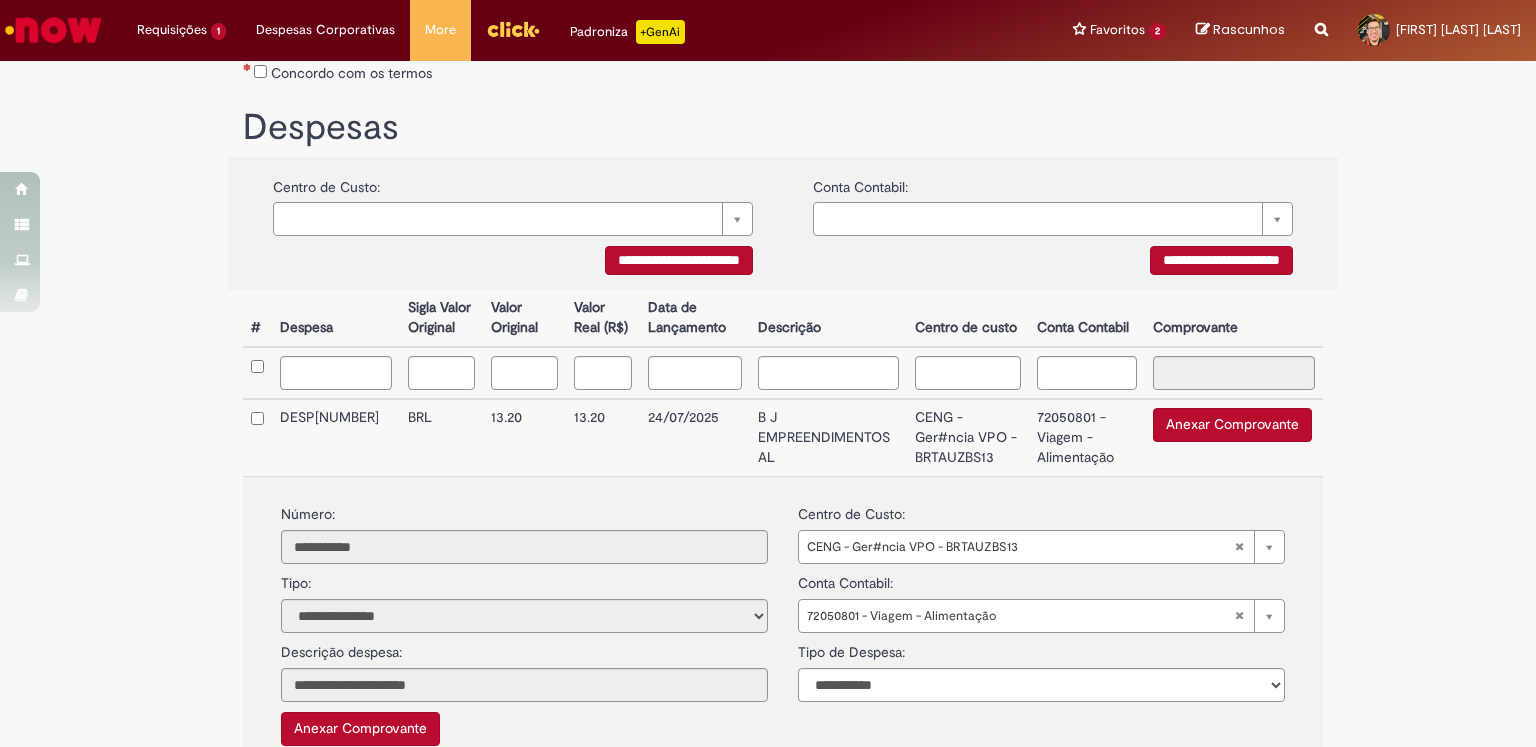 click on "B J EMPREENDIMENTOS AL" at bounding box center [828, 437] 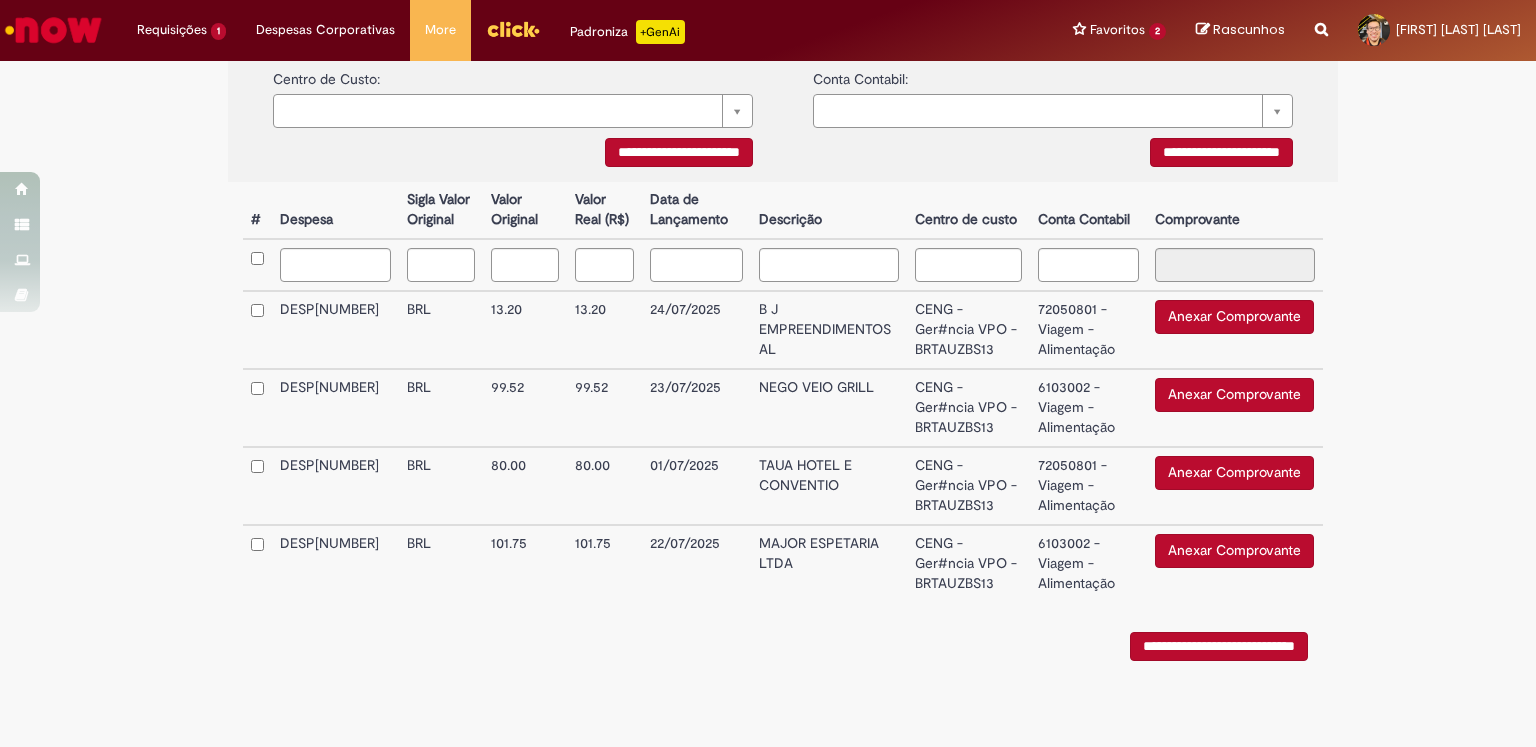 scroll, scrollTop: 453, scrollLeft: 0, axis: vertical 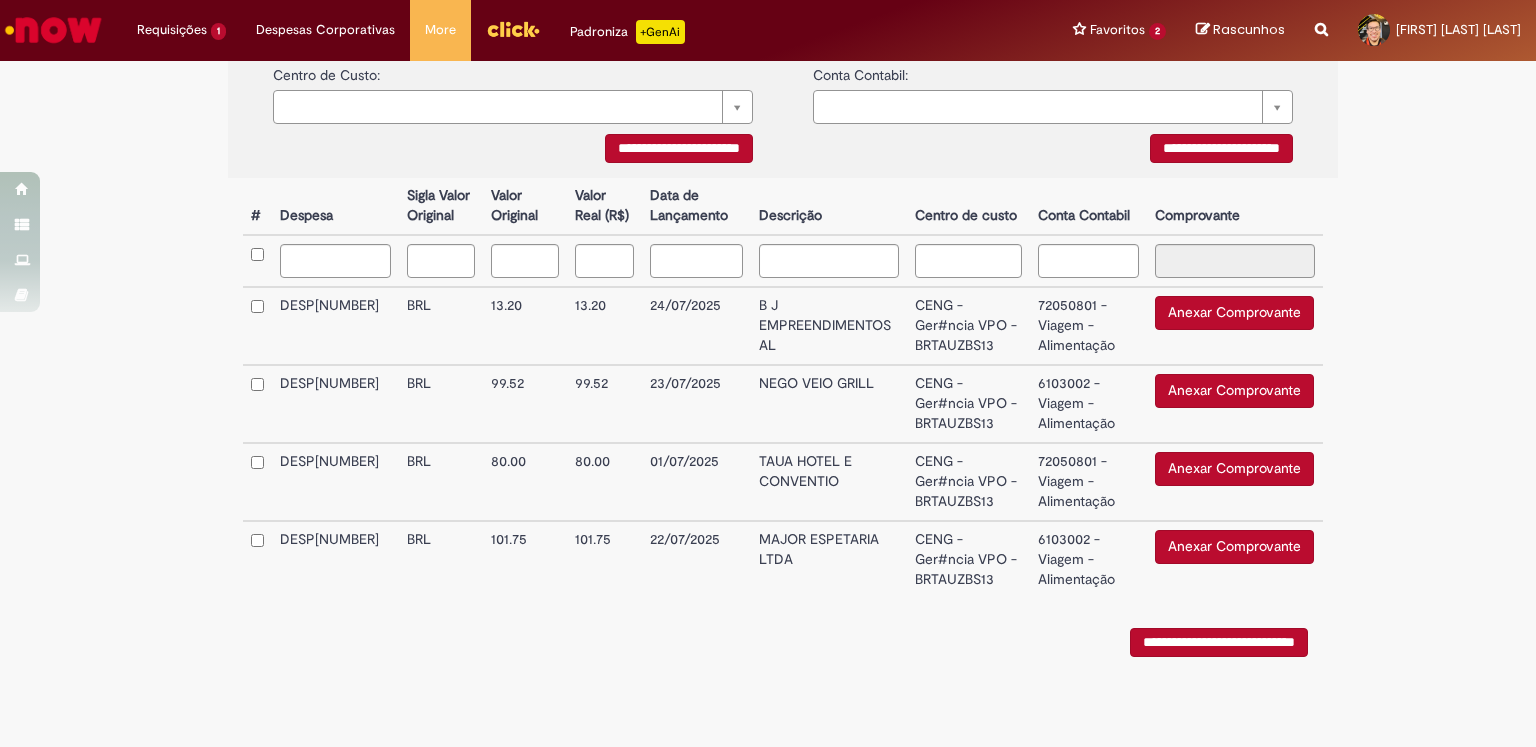 click on "NEGO VEIO GRILL" at bounding box center (829, 404) 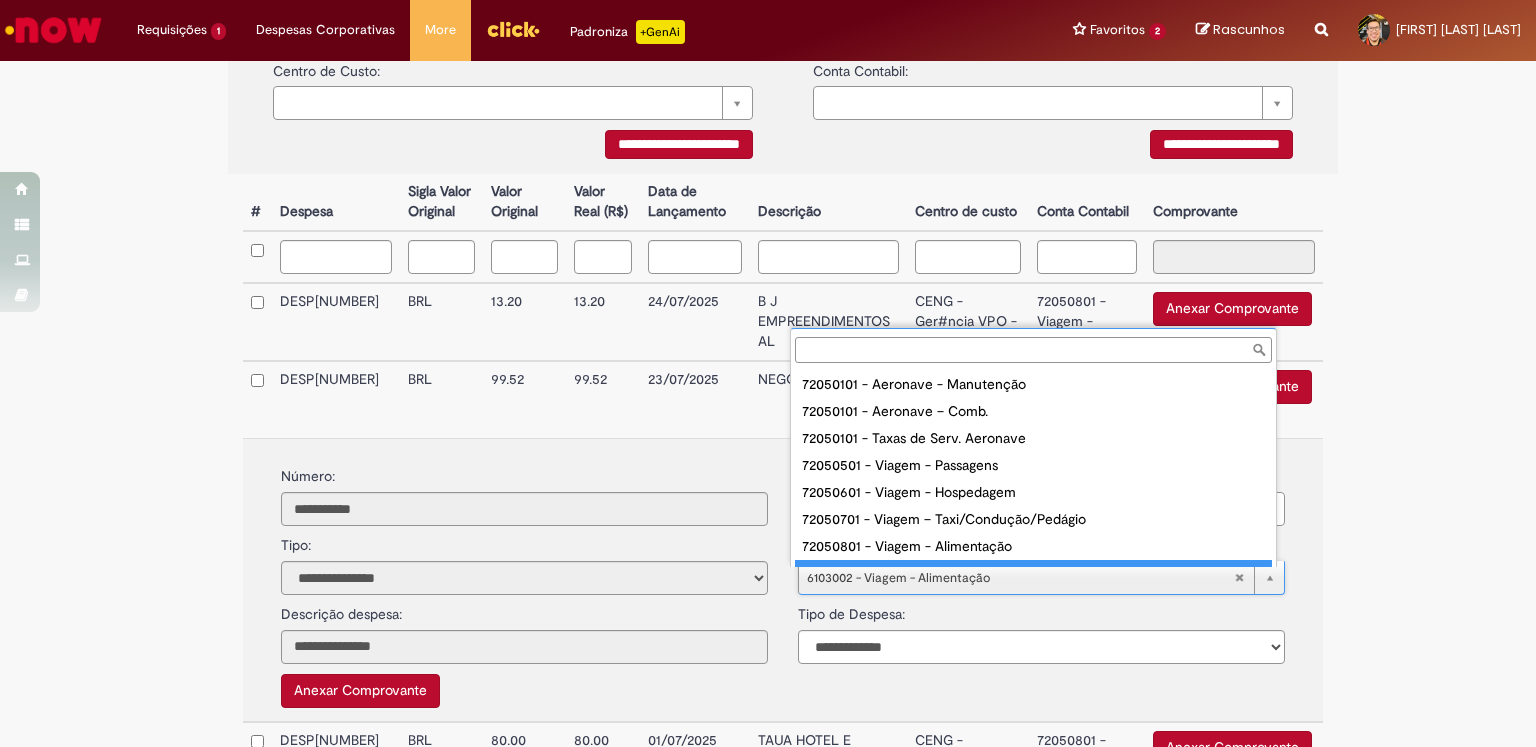 scroll, scrollTop: 16, scrollLeft: 0, axis: vertical 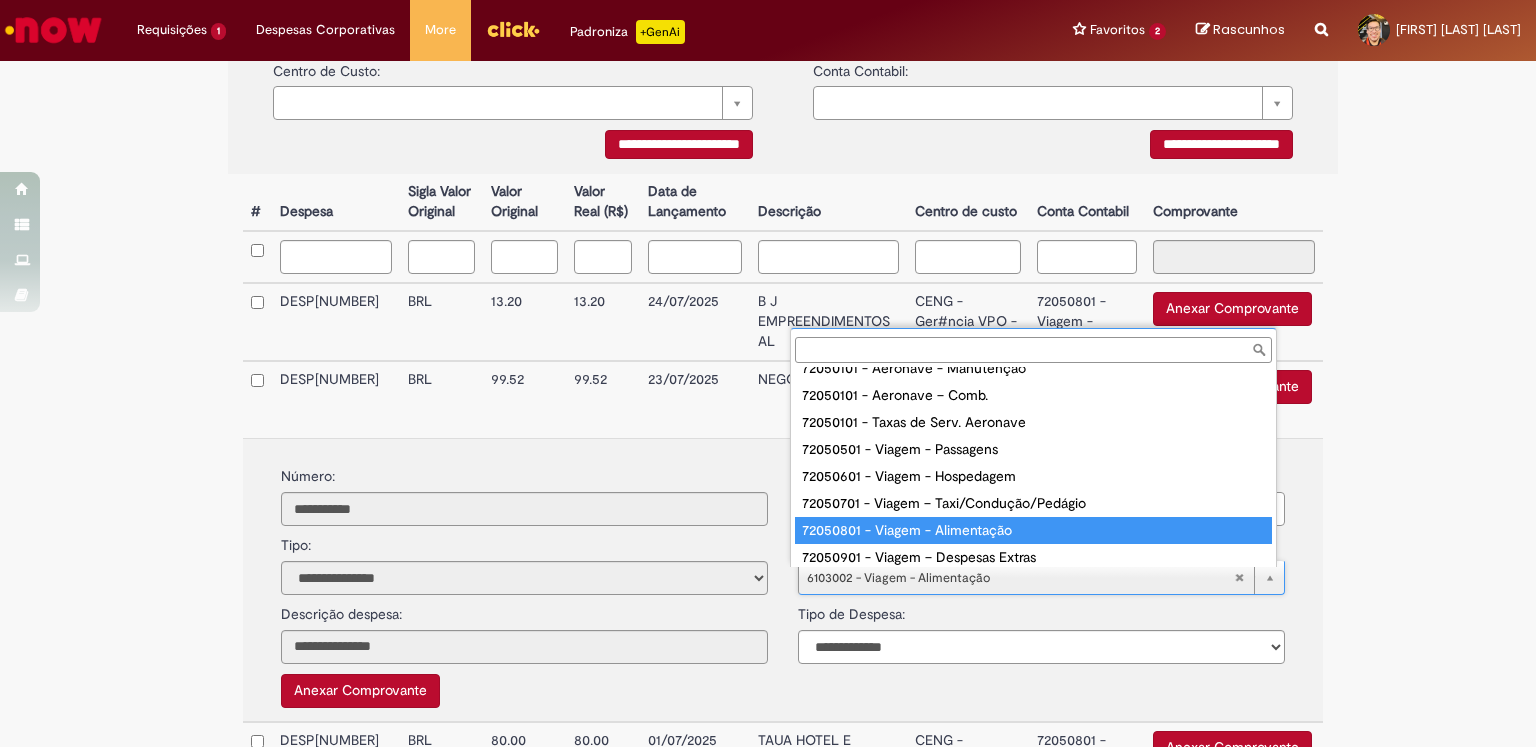 drag, startPoint x: 1021, startPoint y: 547, endPoint x: 972, endPoint y: 529, distance: 52.201534 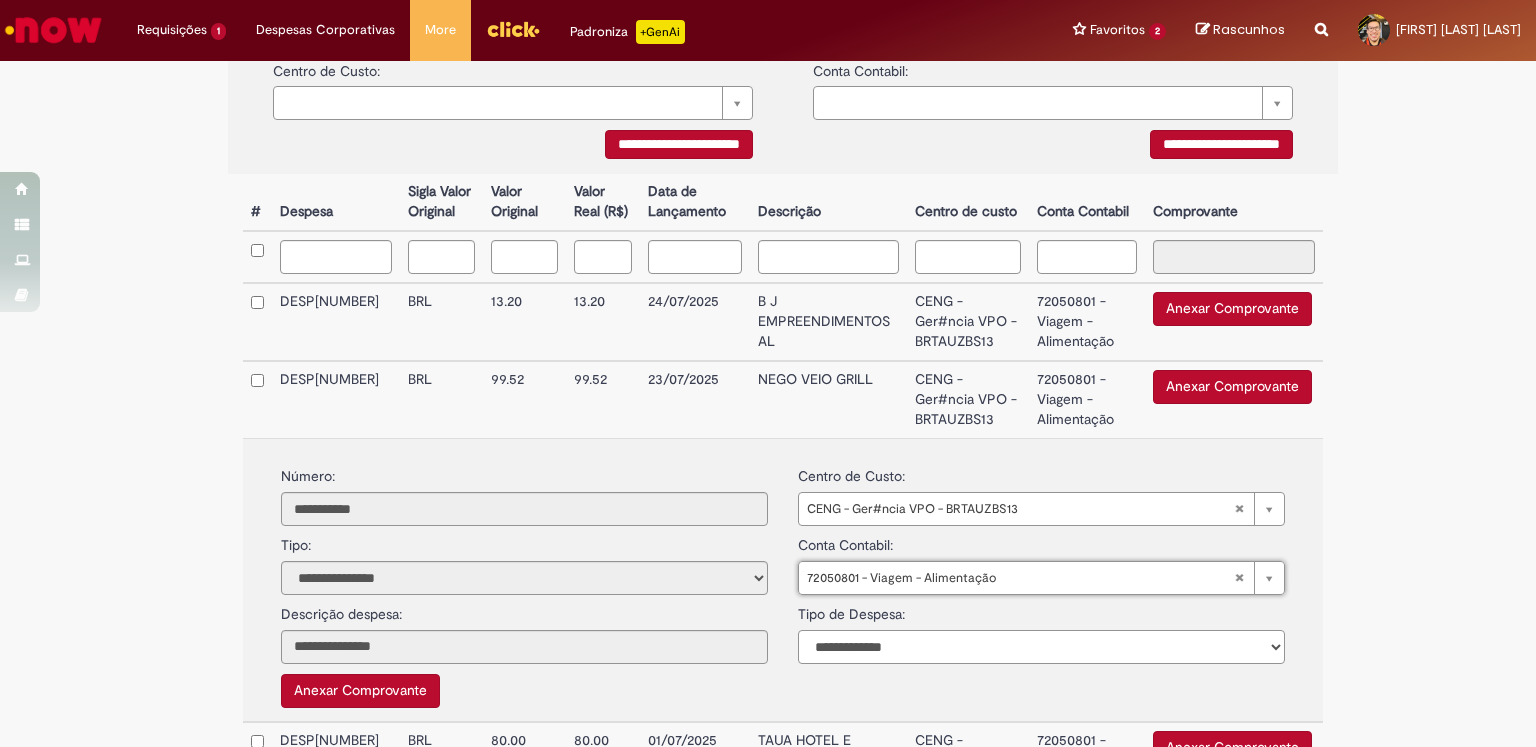 click on "**********" at bounding box center [1041, 647] 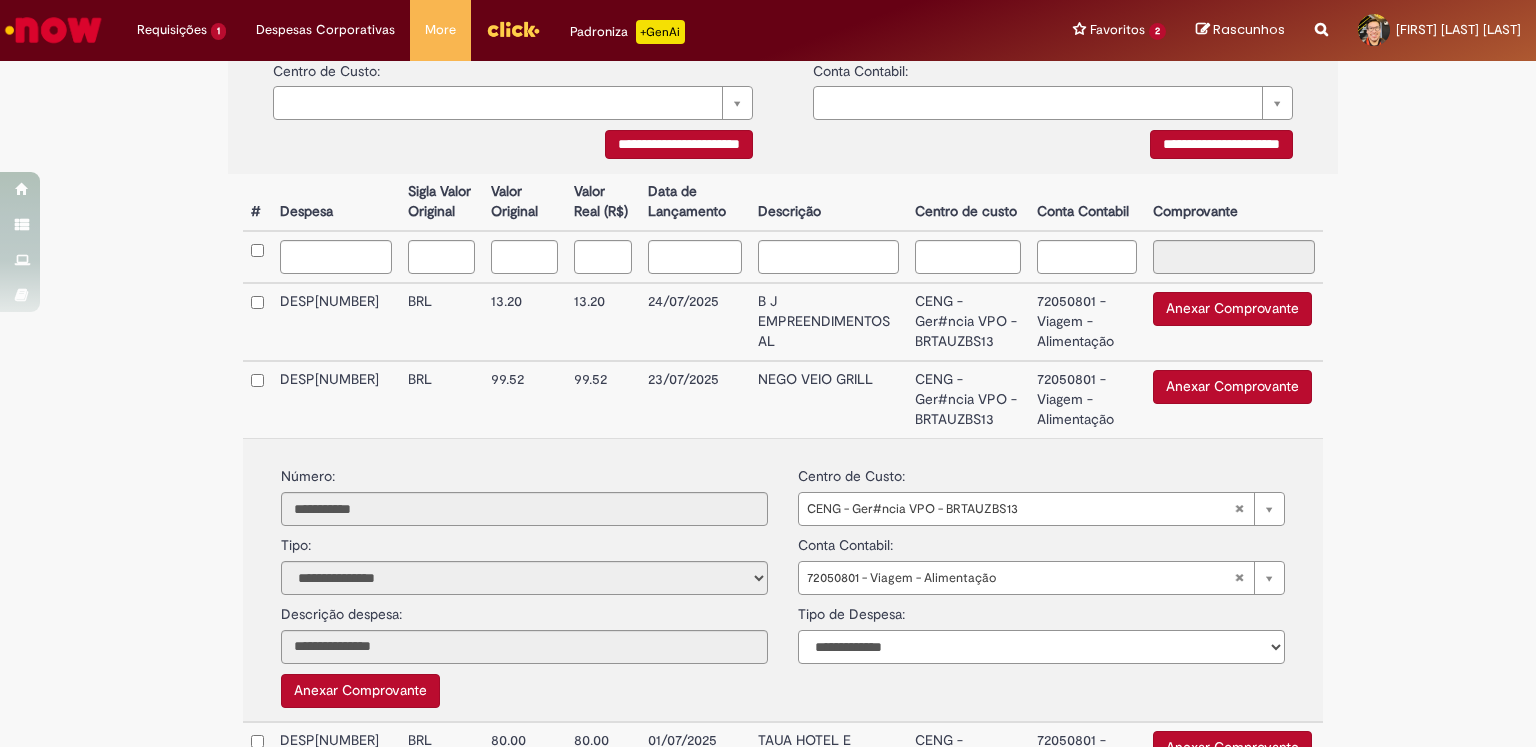 select on "*" 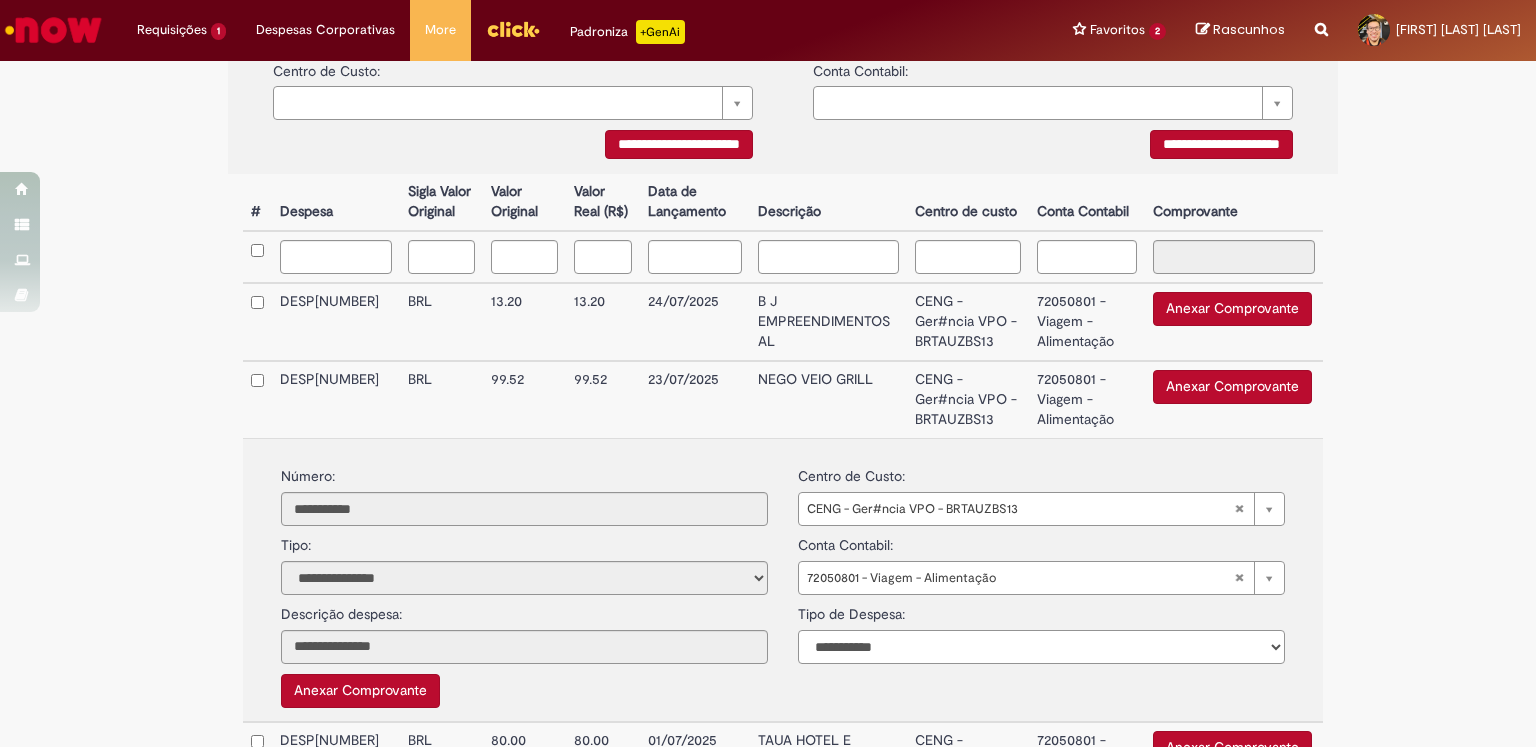 click on "**********" at bounding box center (1041, 647) 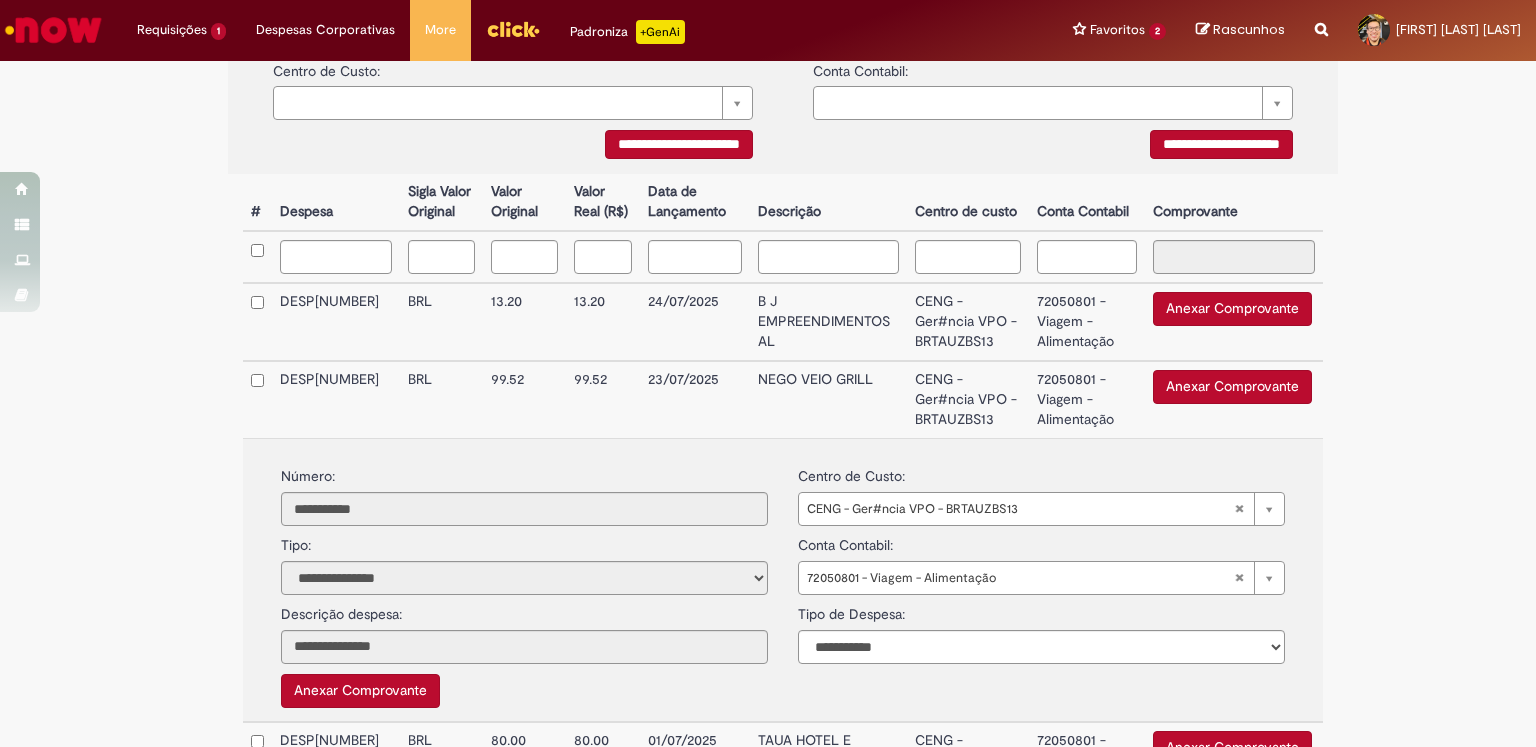 click on "NEGO VEIO GRILL" at bounding box center (828, 399) 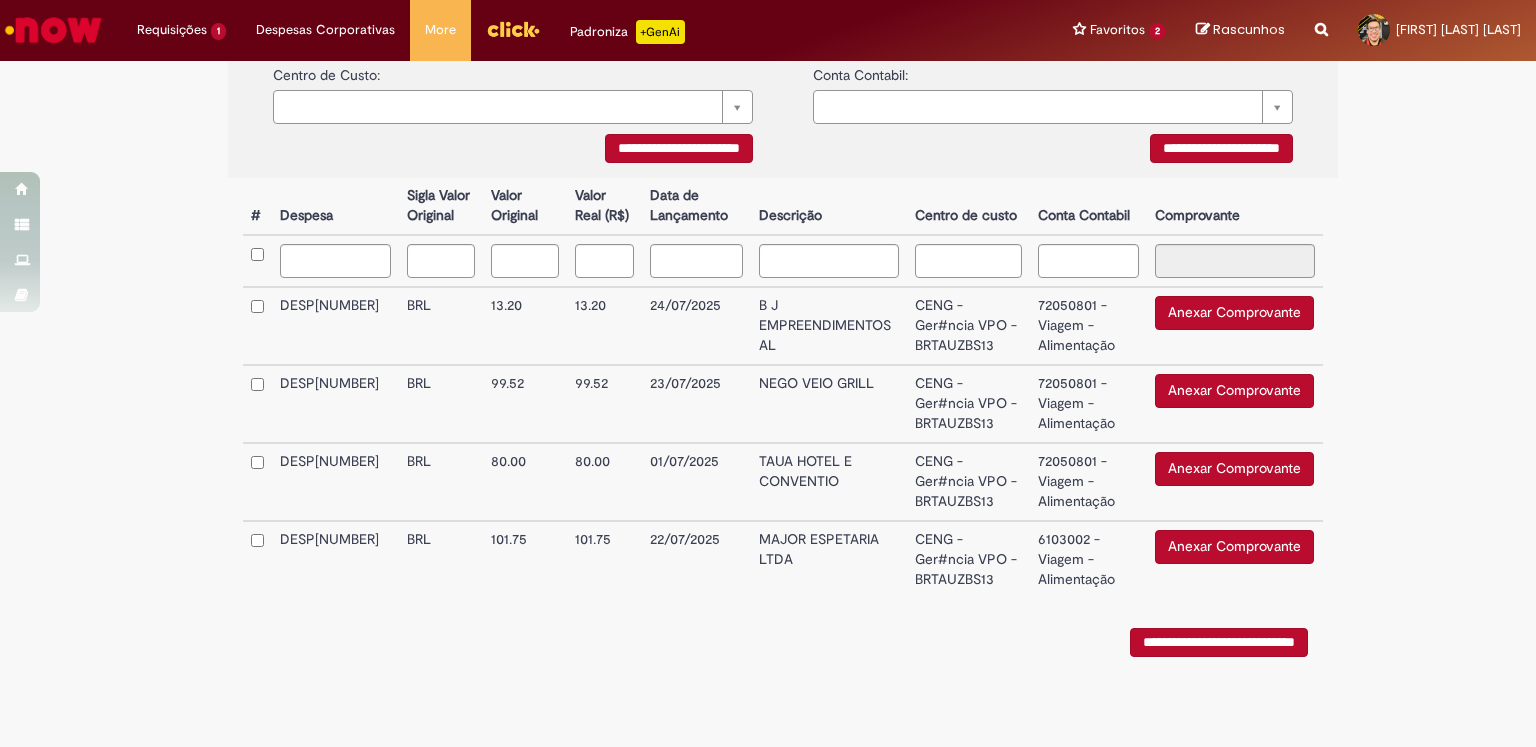 click on "MAJOR ESPETARIA LTDA" at bounding box center [829, 559] 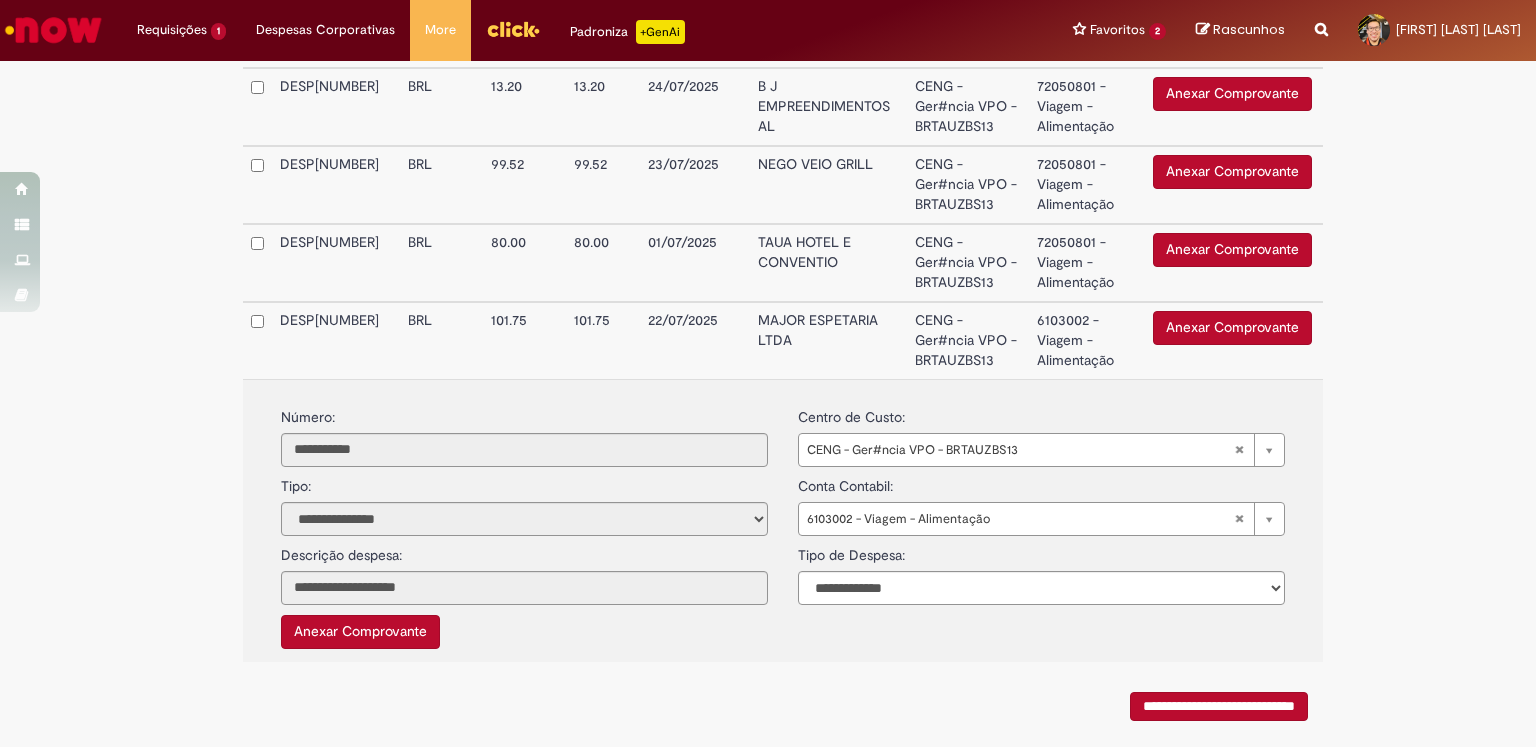 scroll, scrollTop: 673, scrollLeft: 0, axis: vertical 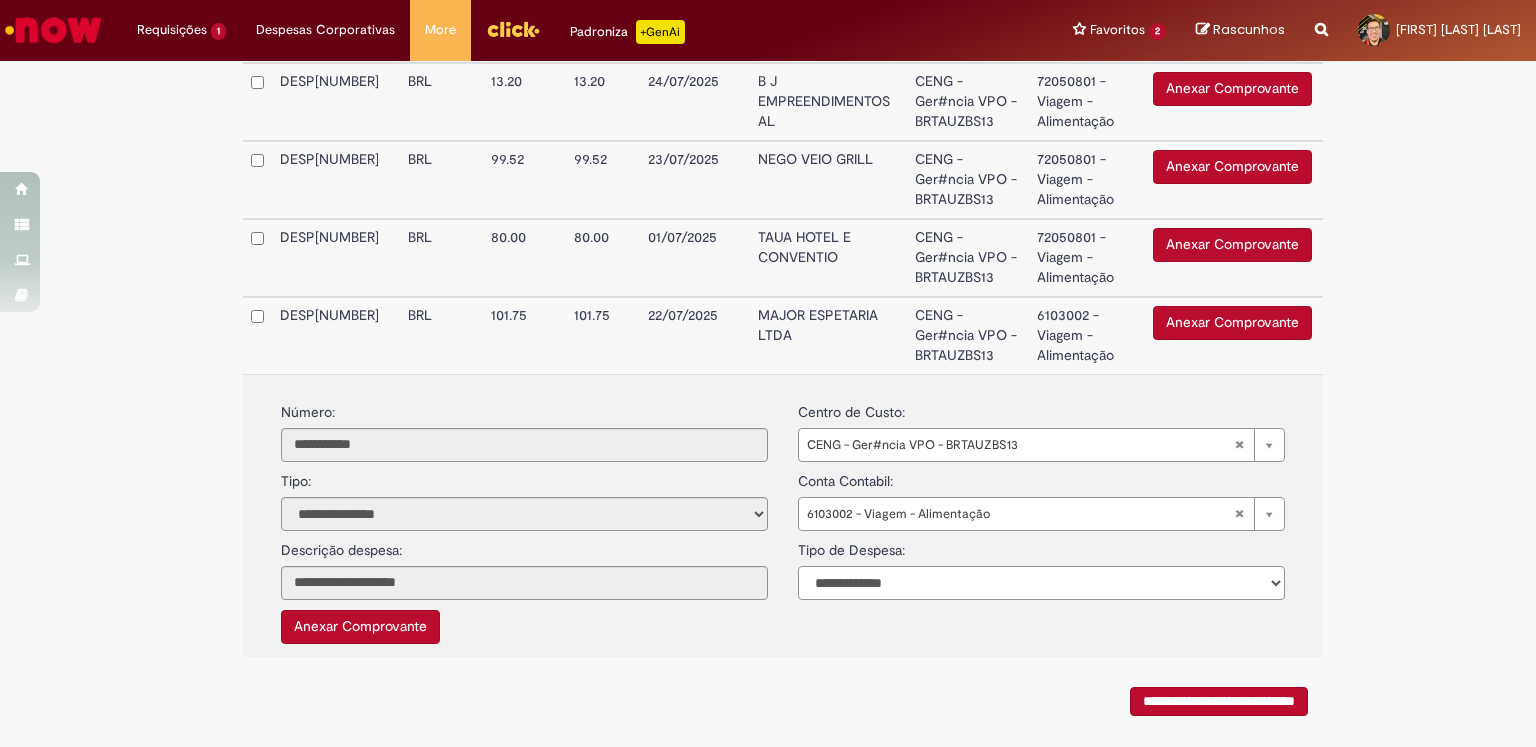 click on "**********" at bounding box center (1041, 583) 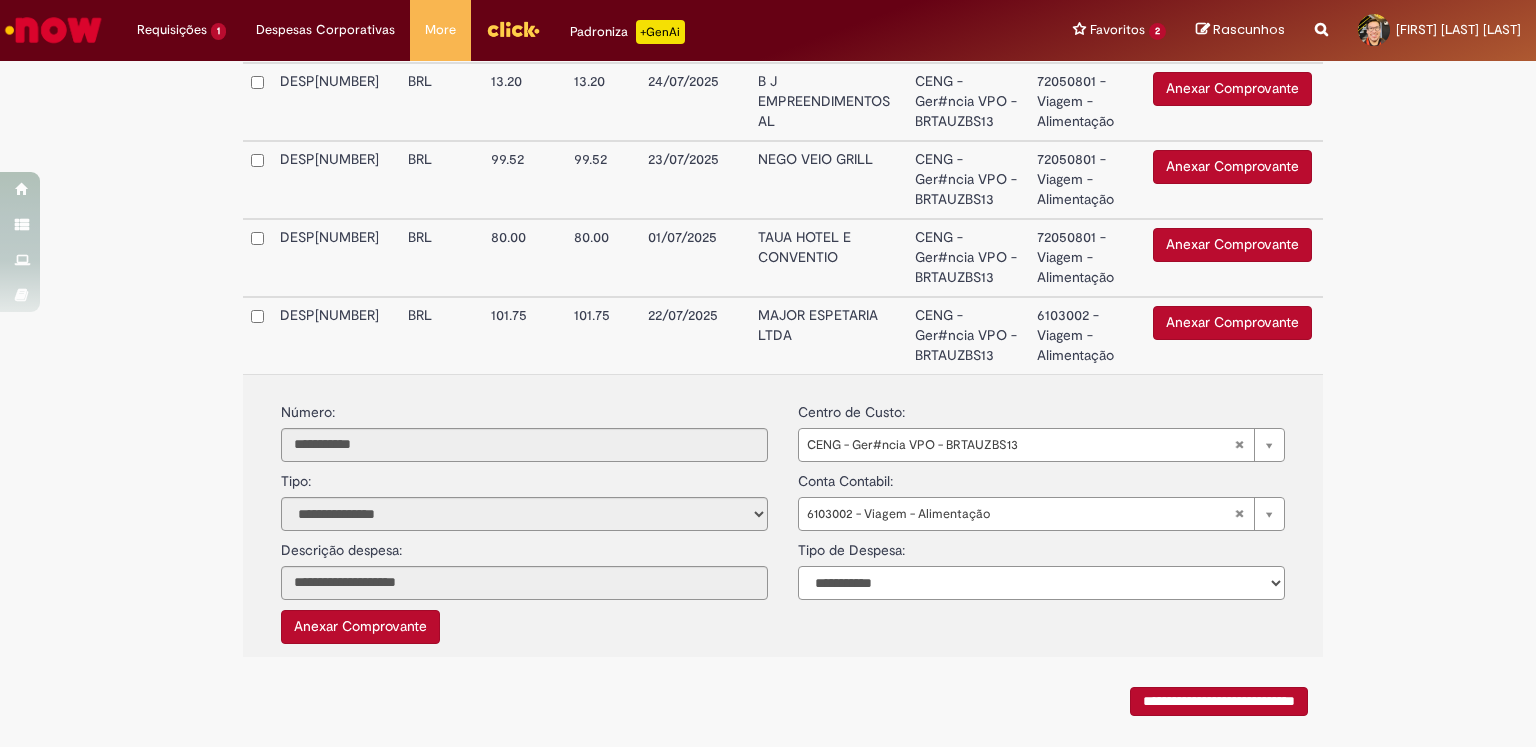 click on "**********" at bounding box center [1041, 583] 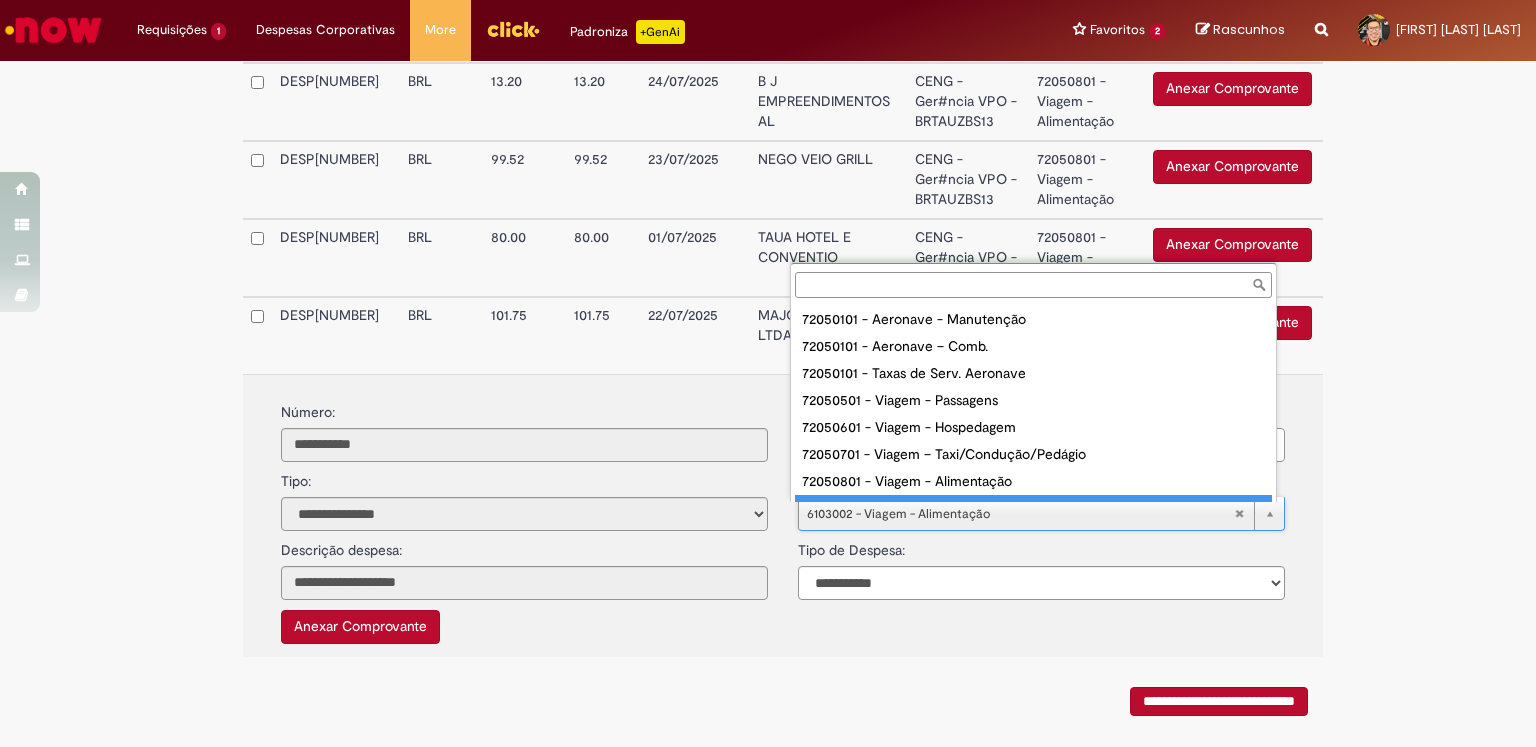 scroll, scrollTop: 16, scrollLeft: 0, axis: vertical 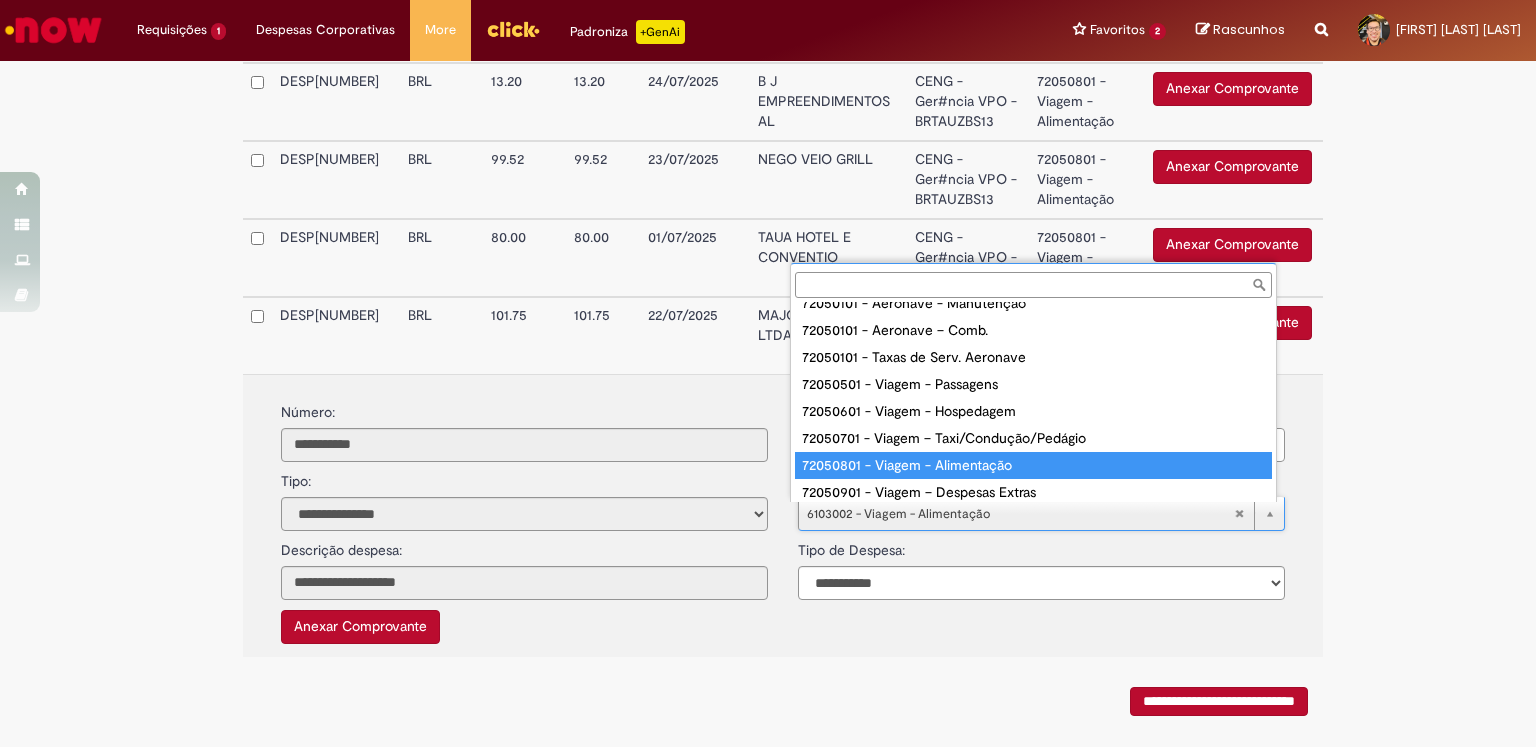 type on "**********" 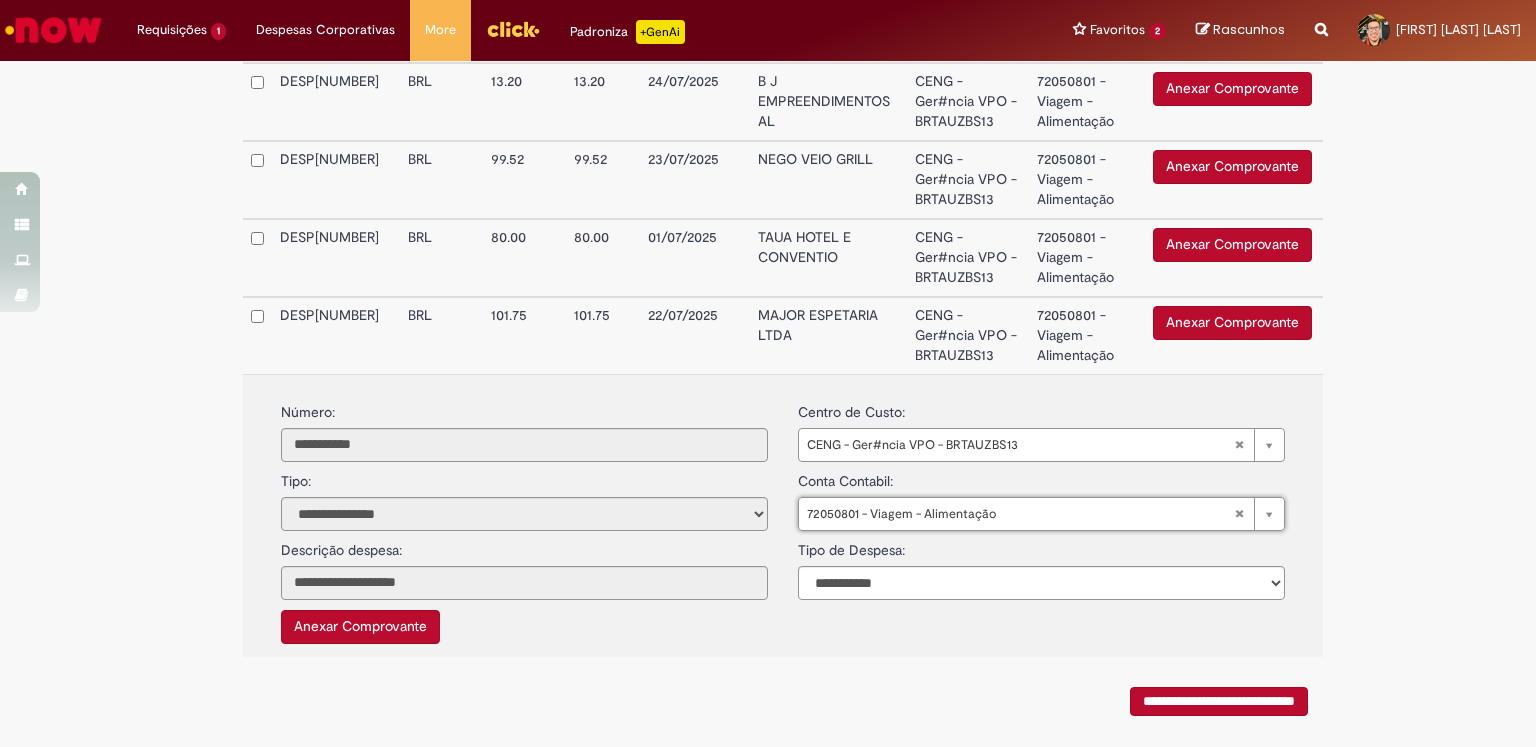 click on "**********" at bounding box center (768, 102) 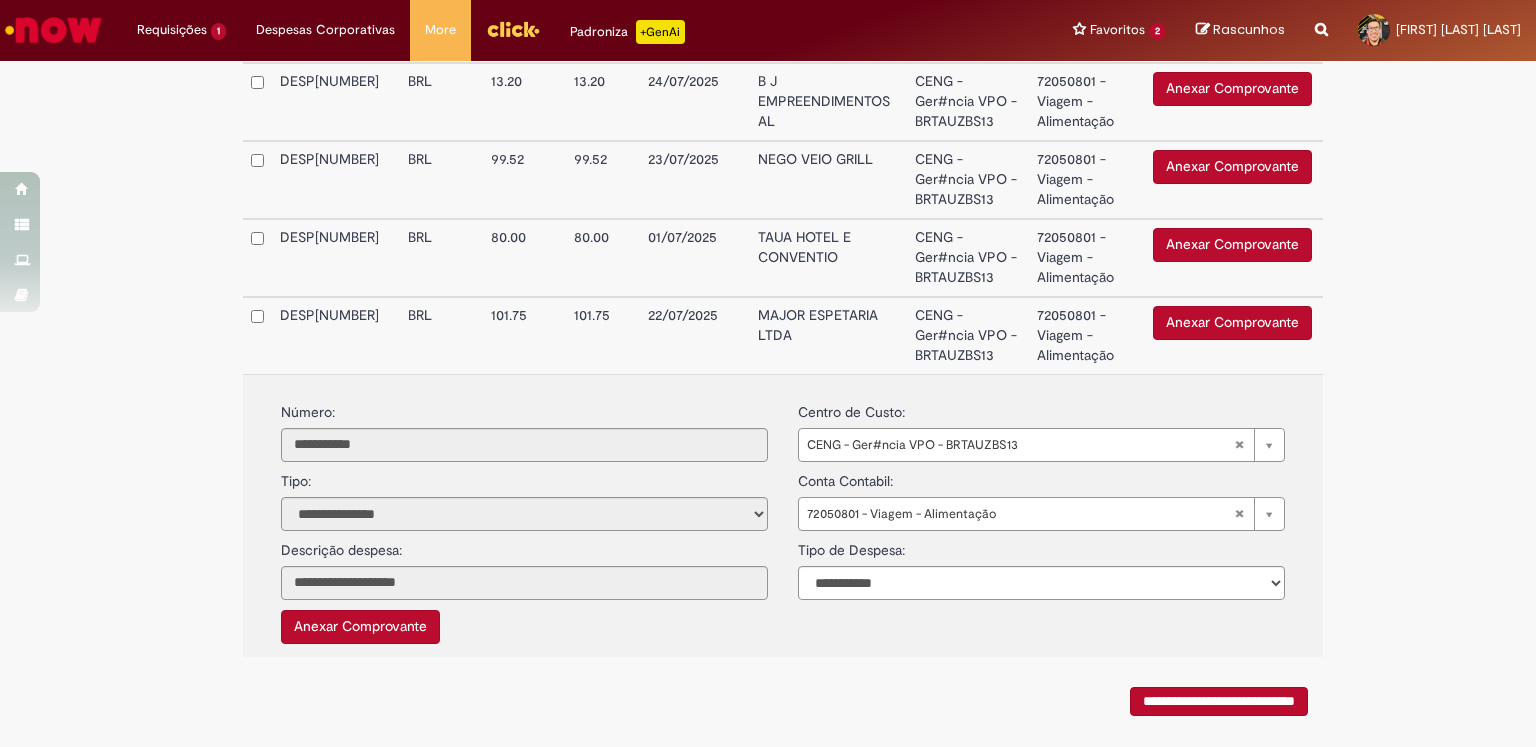 click on "22/07/2025" at bounding box center (695, 335) 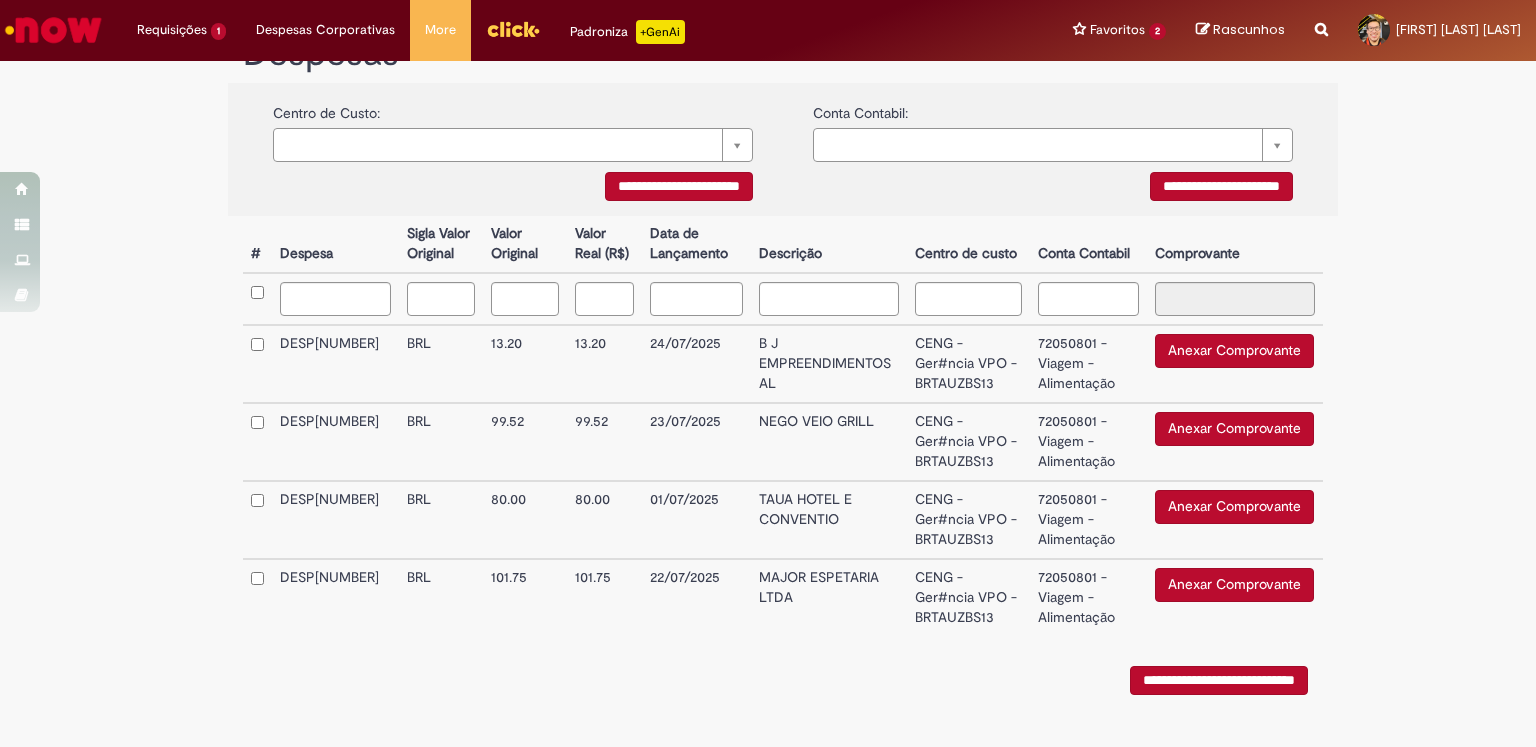 scroll, scrollTop: 302, scrollLeft: 0, axis: vertical 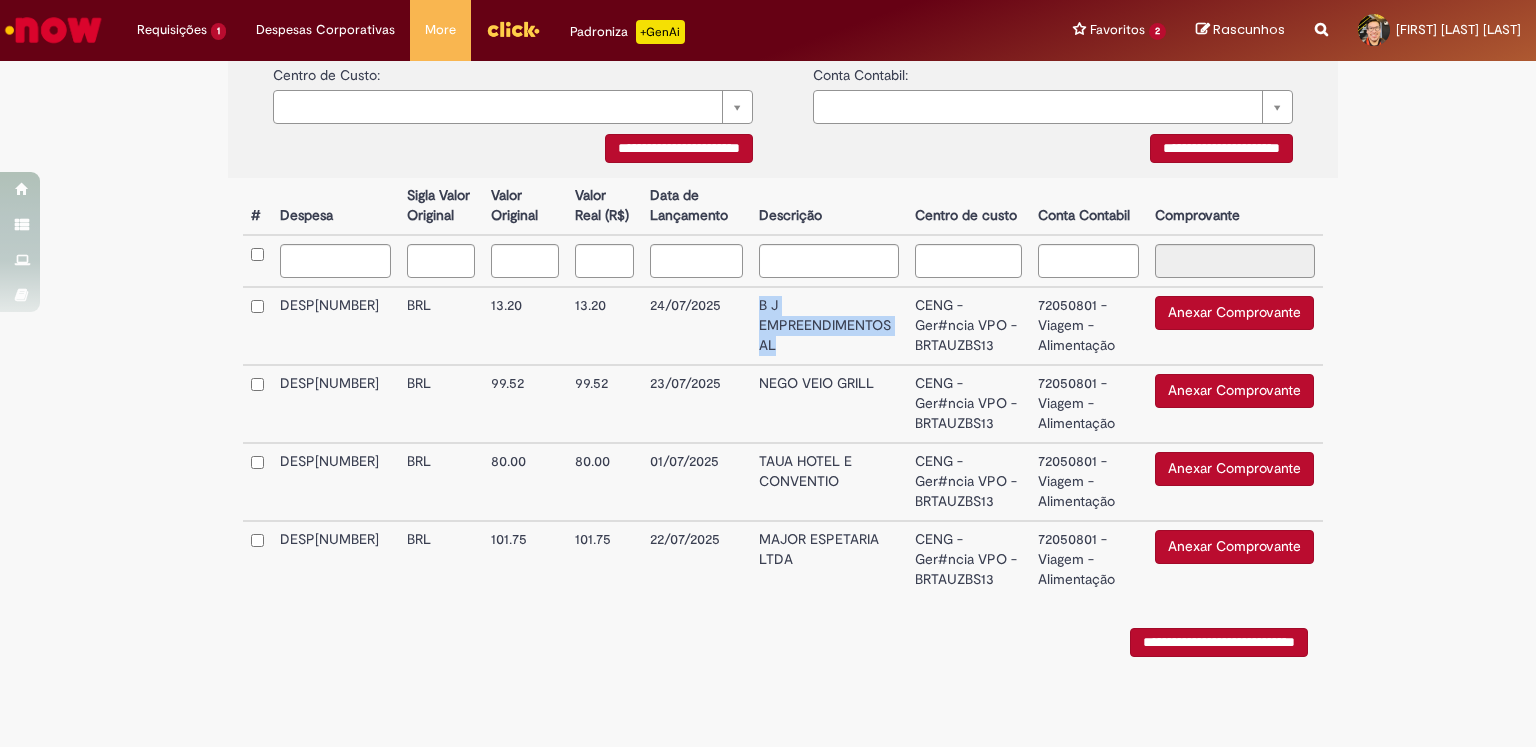drag, startPoint x: 749, startPoint y: 305, endPoint x: 796, endPoint y: 349, distance: 64.381676 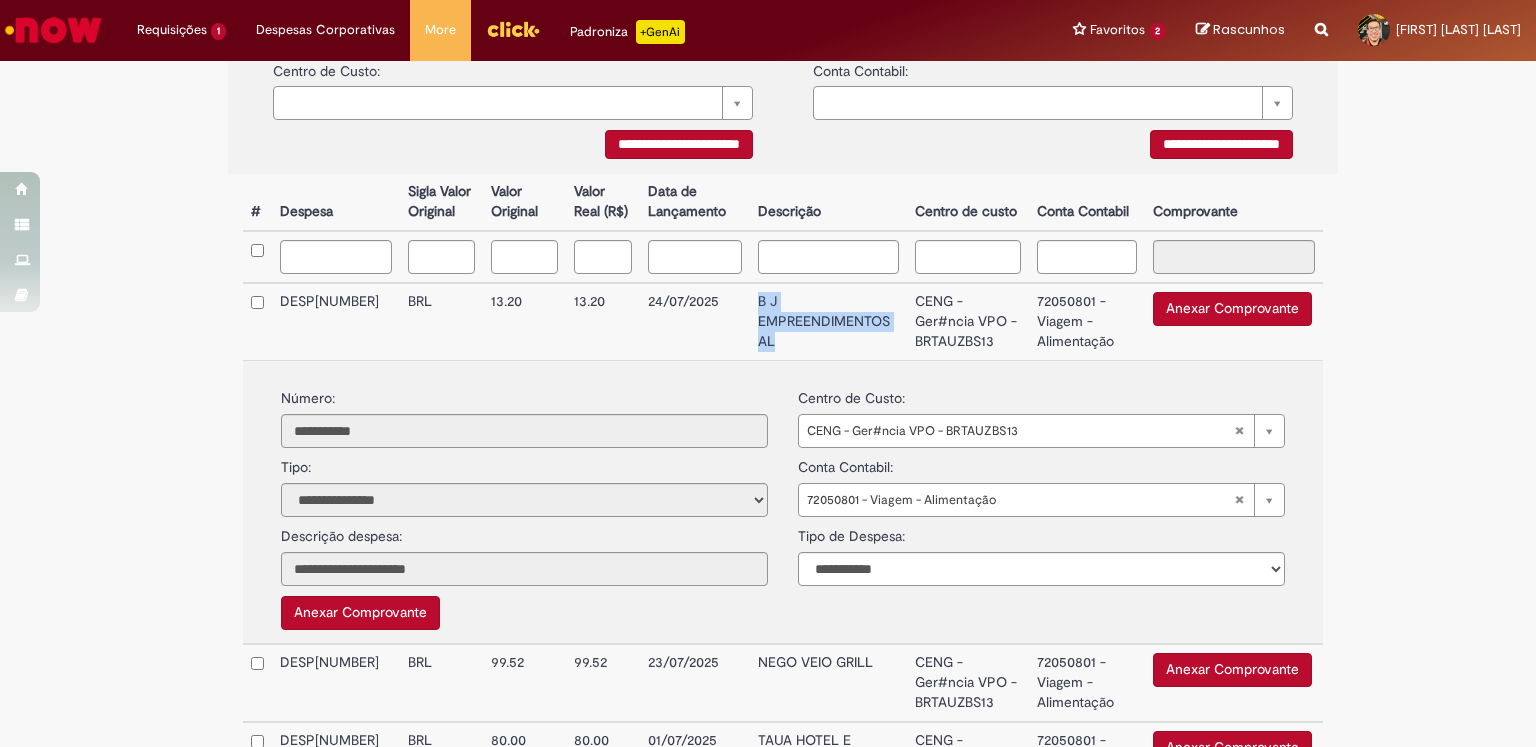 copy on "B J EMPREENDIMENTOS AL" 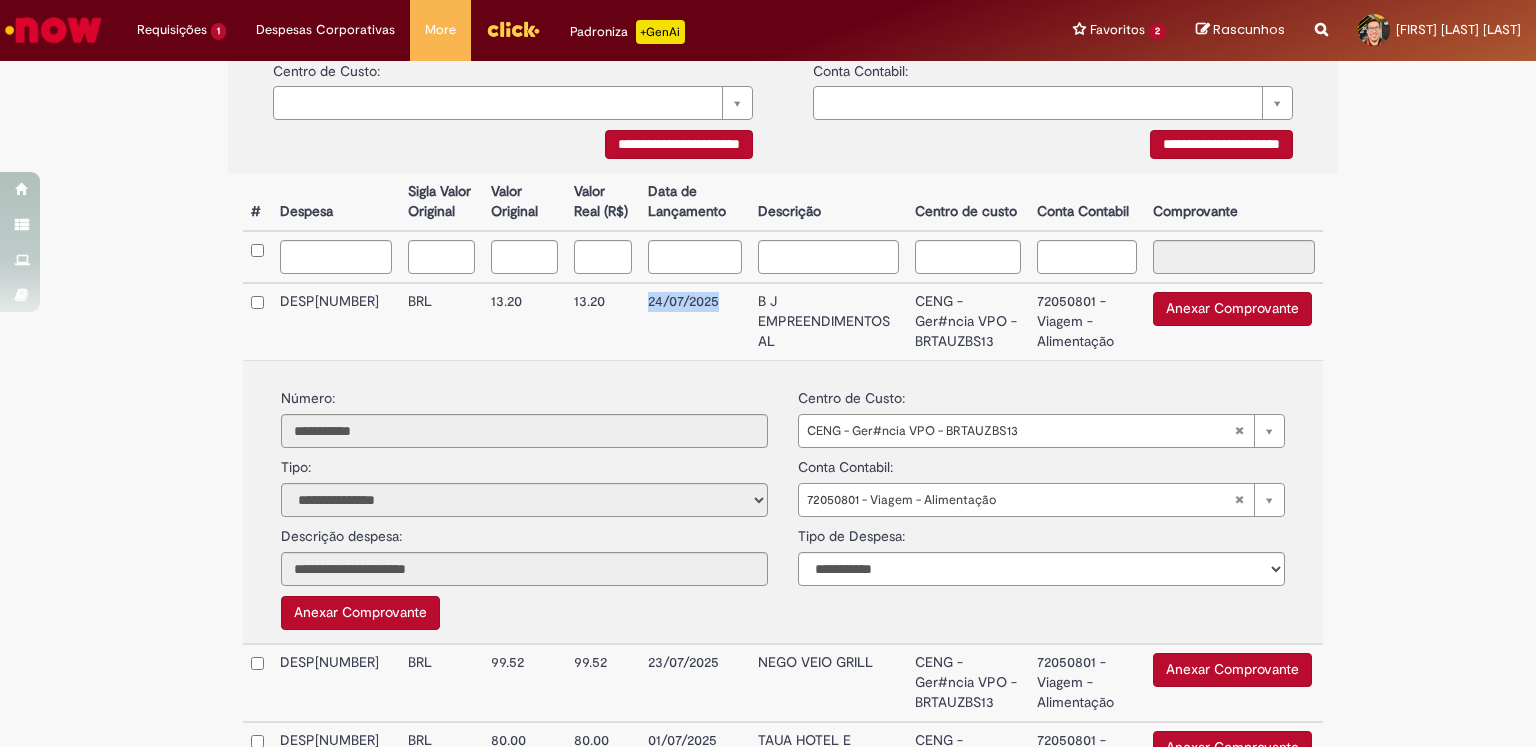drag, startPoint x: 640, startPoint y: 305, endPoint x: 711, endPoint y: 307, distance: 71.02816 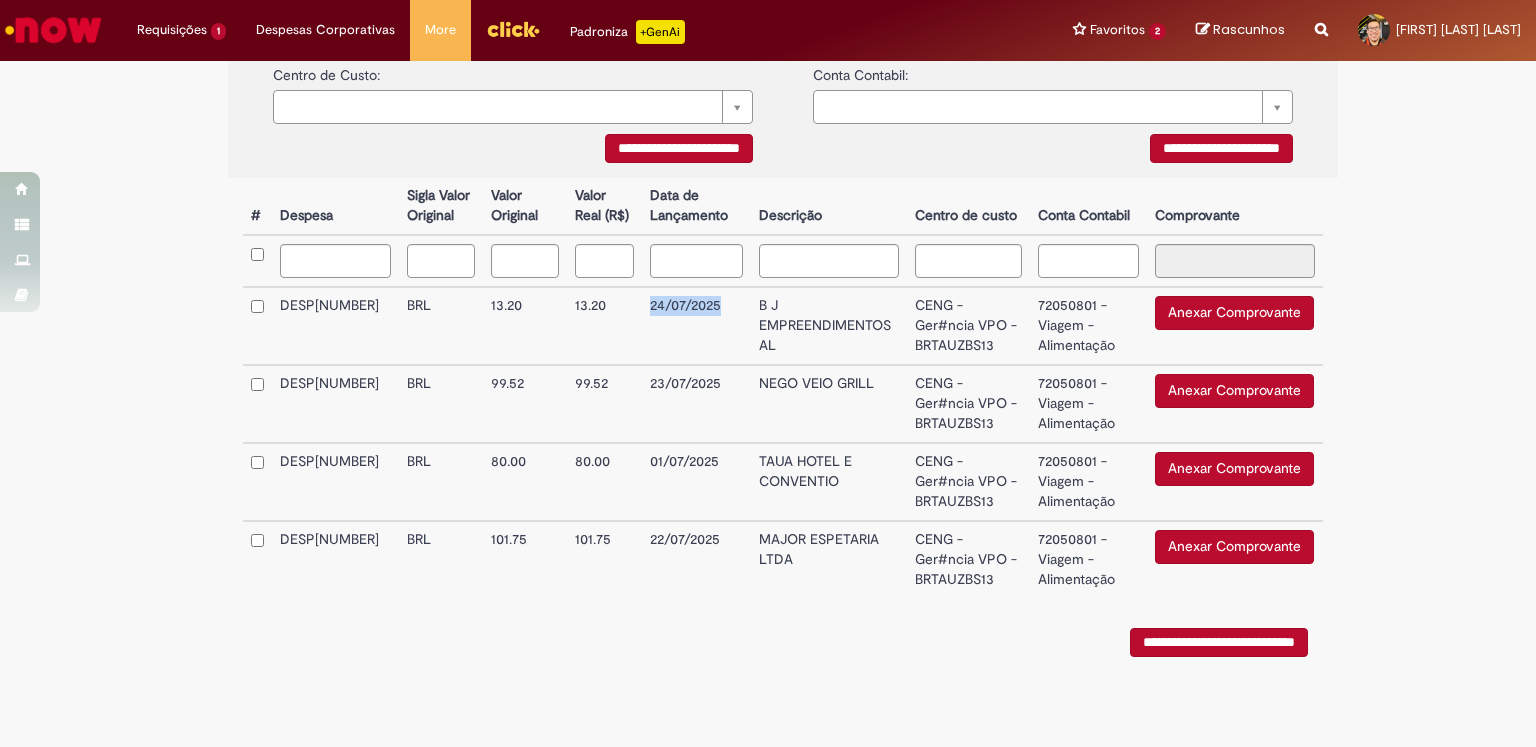 copy on "24/07/2025" 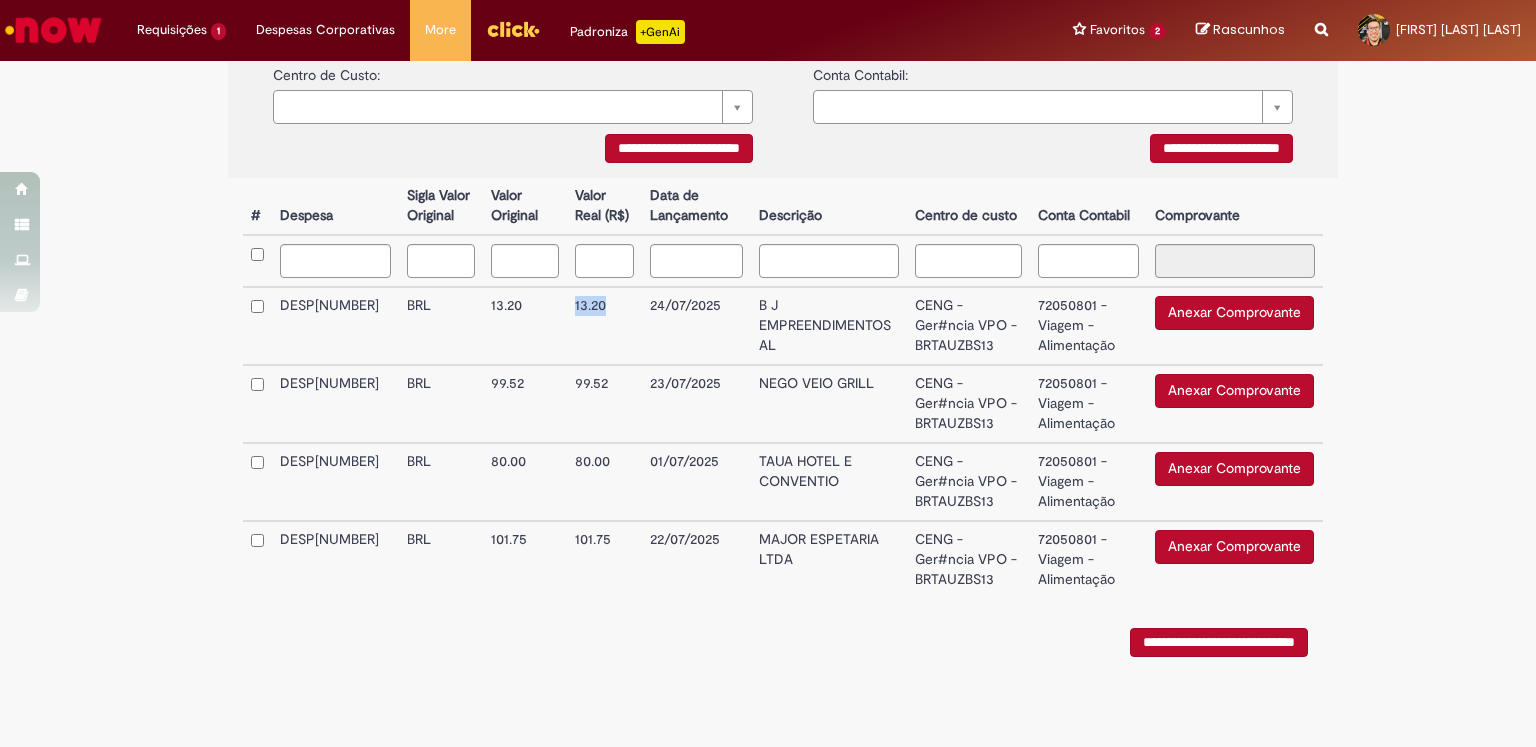 drag, startPoint x: 563, startPoint y: 307, endPoint x: 600, endPoint y: 306, distance: 37.01351 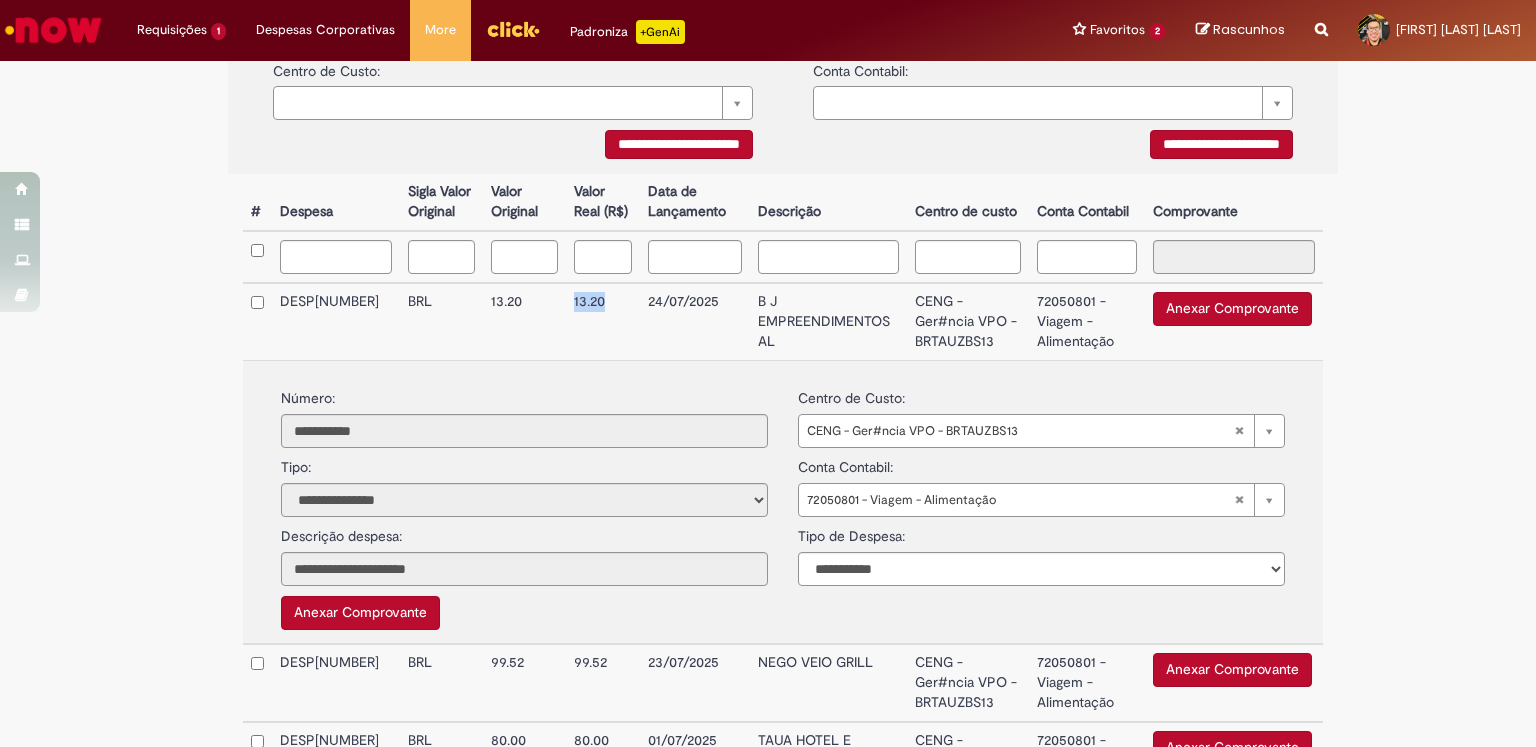 copy on "13.20" 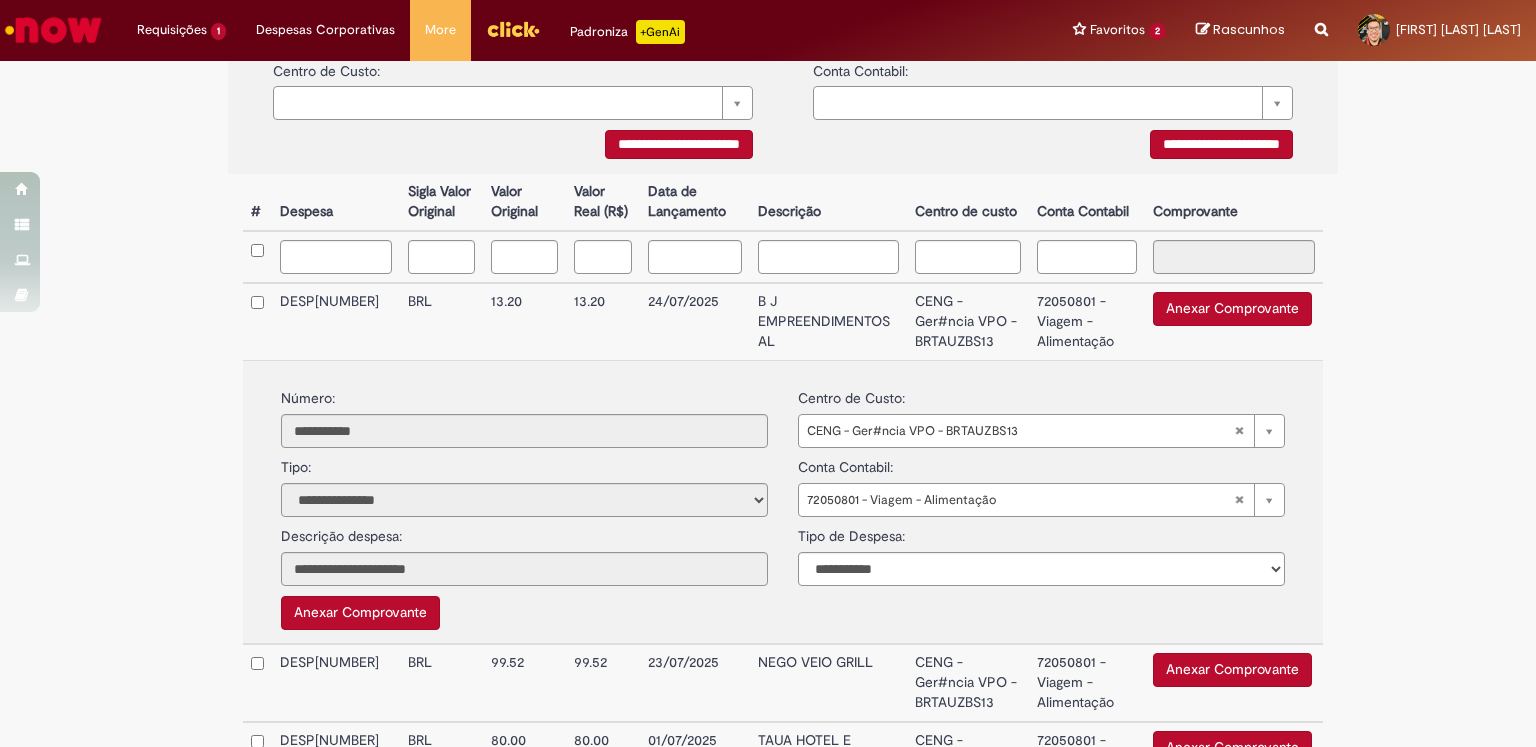 click on "B J EMPREENDIMENTOS AL" at bounding box center [828, 321] 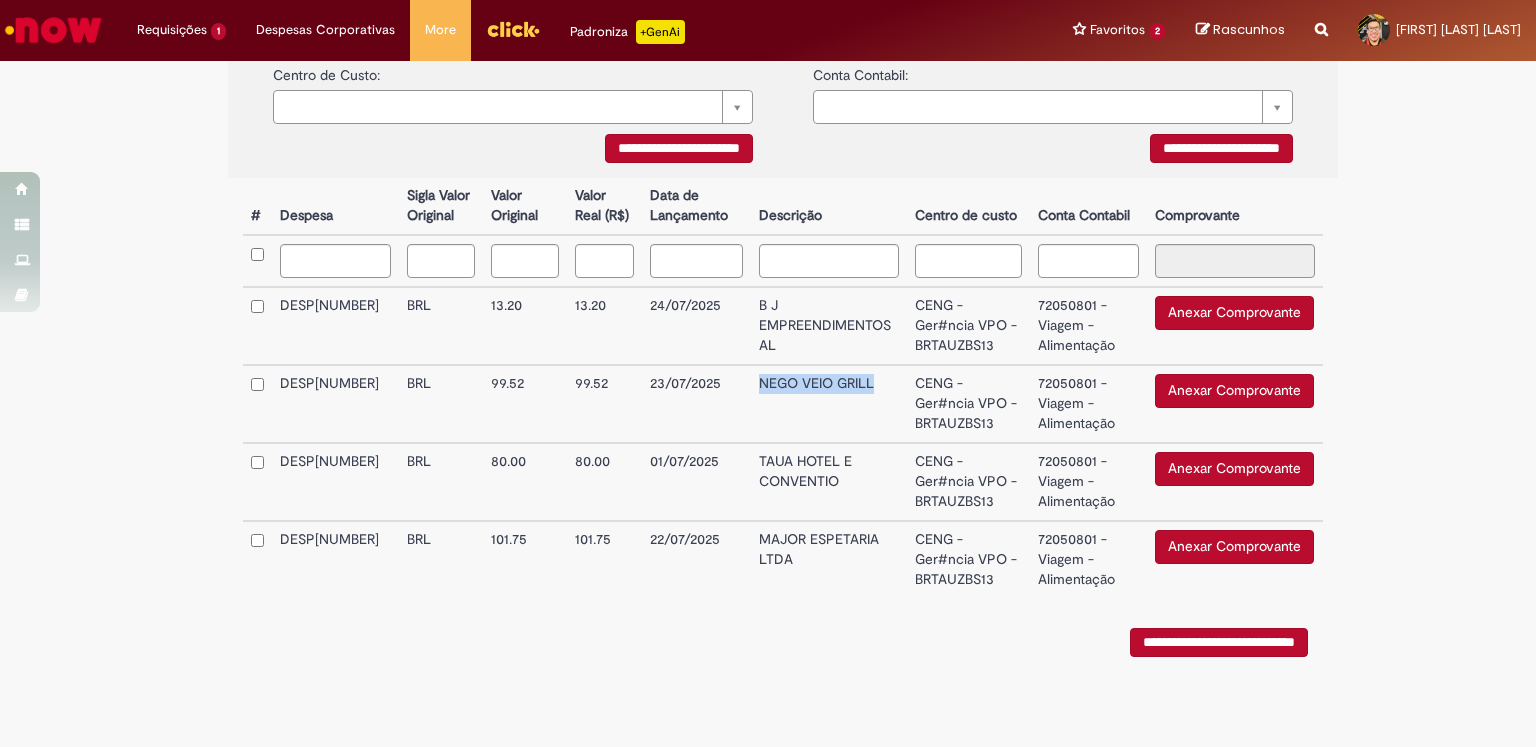 drag, startPoint x: 748, startPoint y: 381, endPoint x: 874, endPoint y: 389, distance: 126.253716 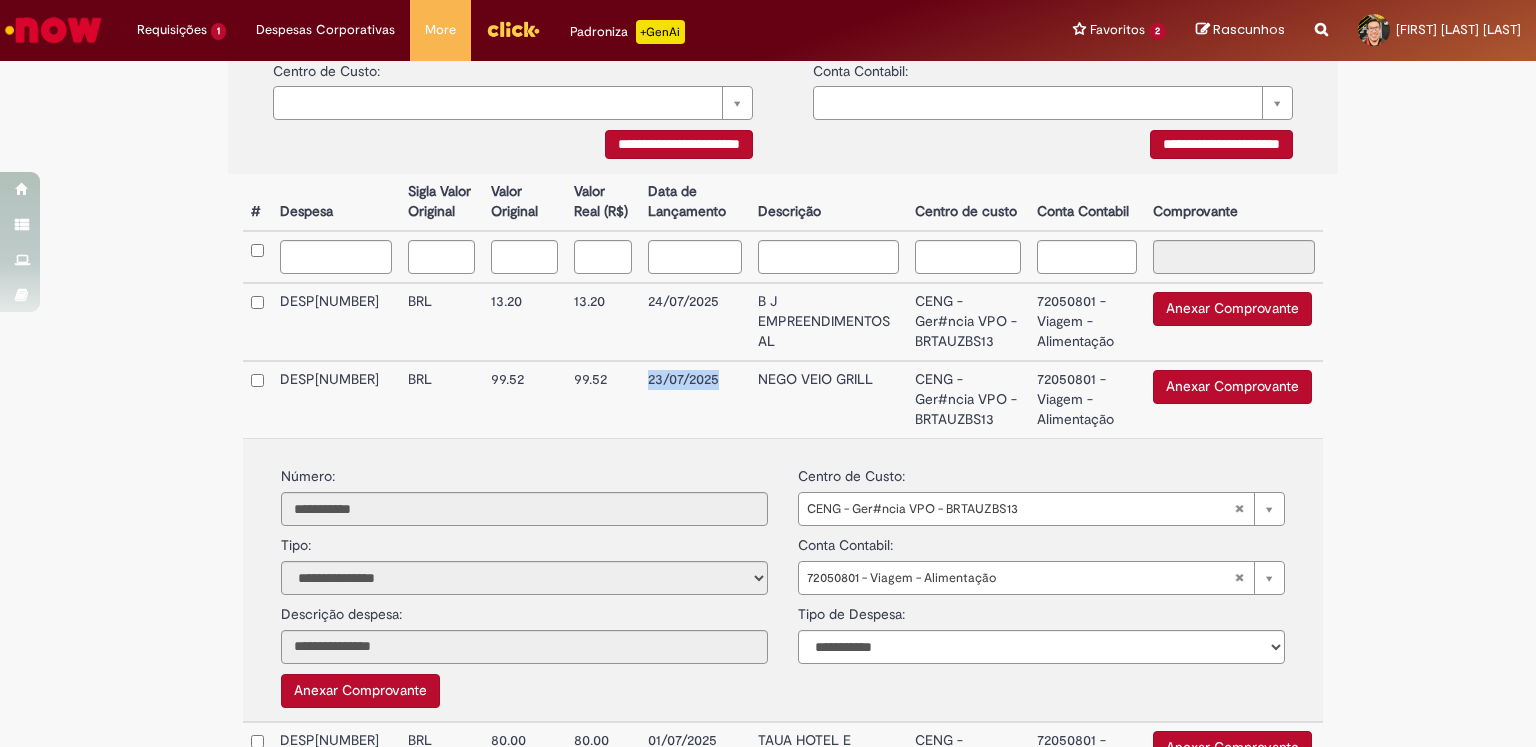 drag, startPoint x: 635, startPoint y: 383, endPoint x: 711, endPoint y: 389, distance: 76.23647 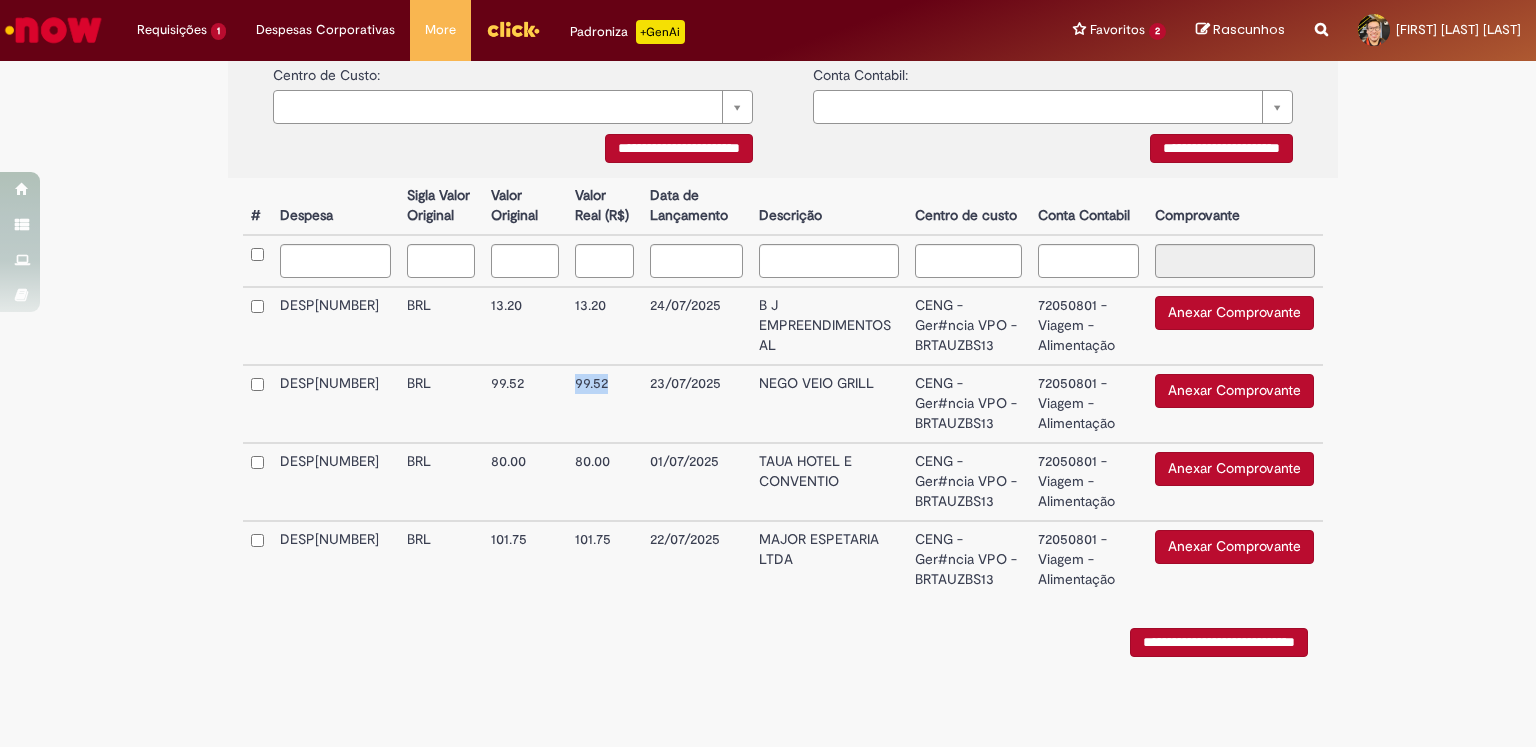 drag, startPoint x: 568, startPoint y: 380, endPoint x: 598, endPoint y: 383, distance: 30.149628 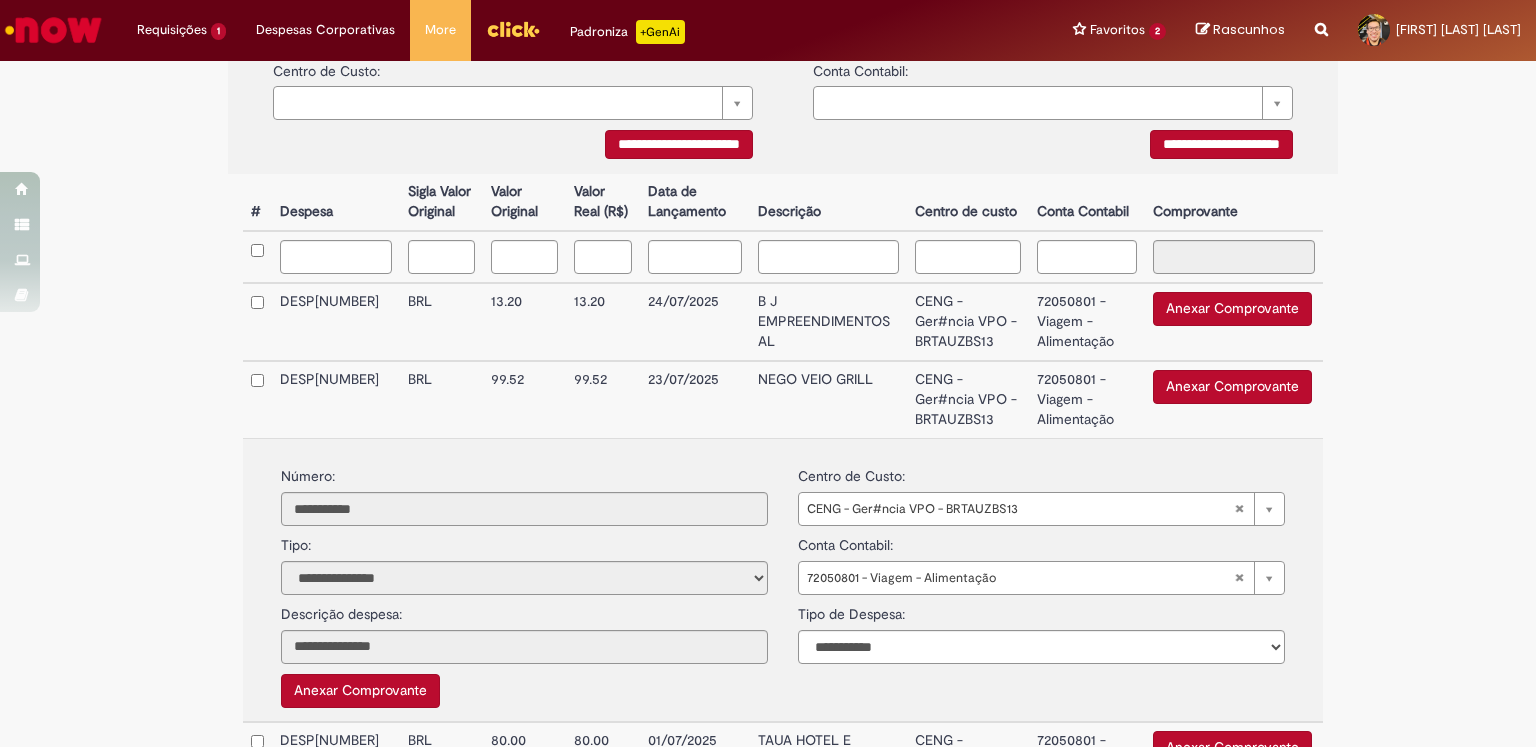 click on "NEGO VEIO GRILL" at bounding box center (828, 399) 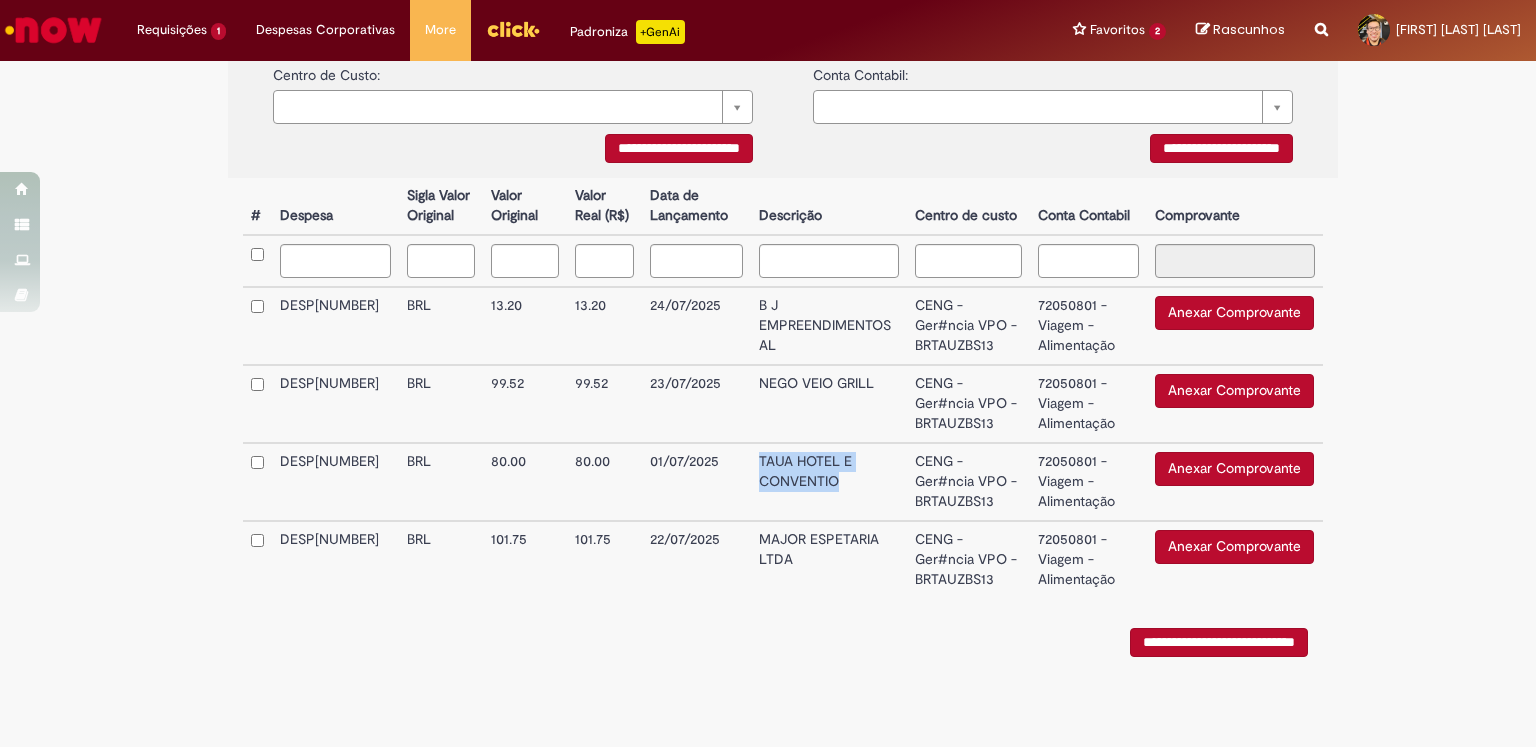 drag, startPoint x: 746, startPoint y: 453, endPoint x: 833, endPoint y: 483, distance: 92.02717 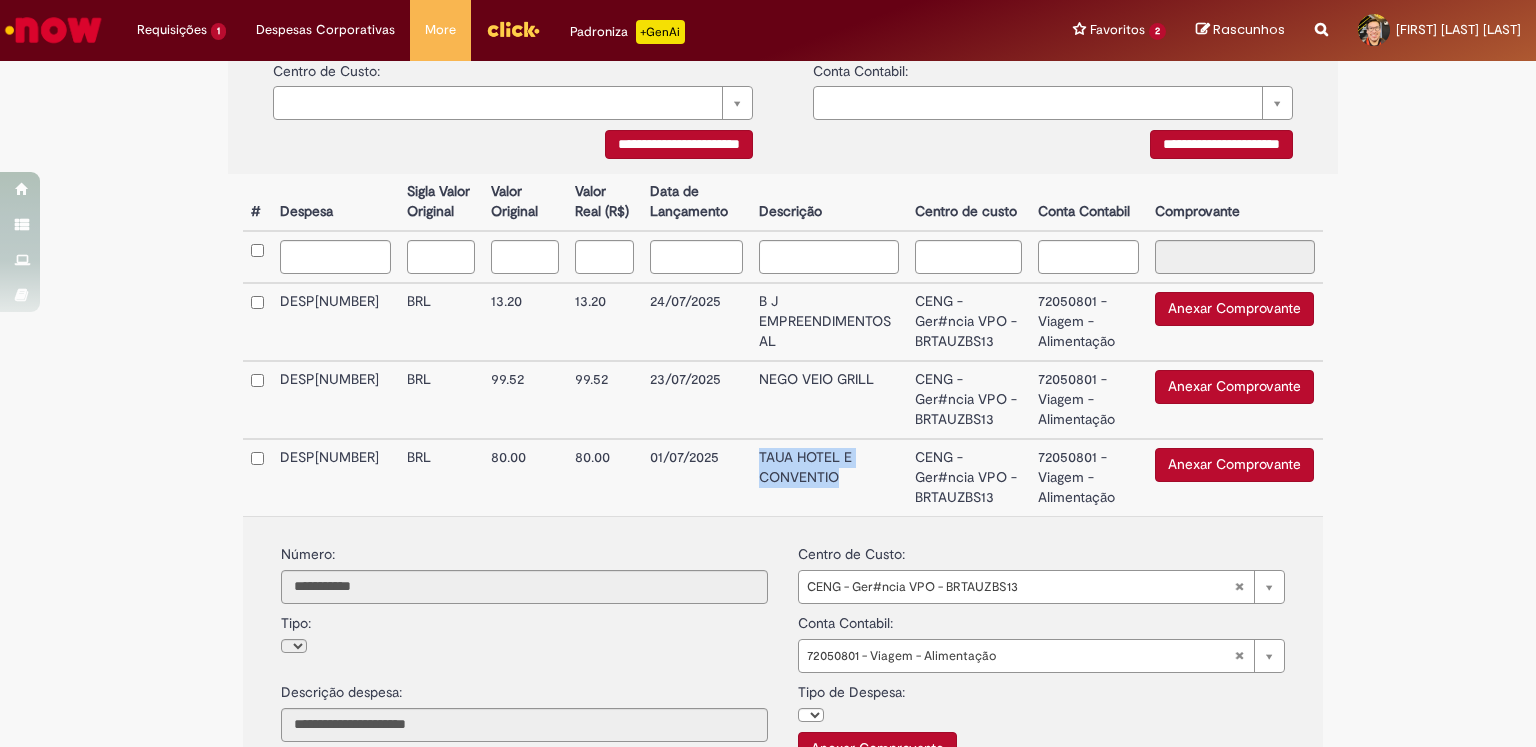 copy on "TAUA HOTEL E CONVENTIO" 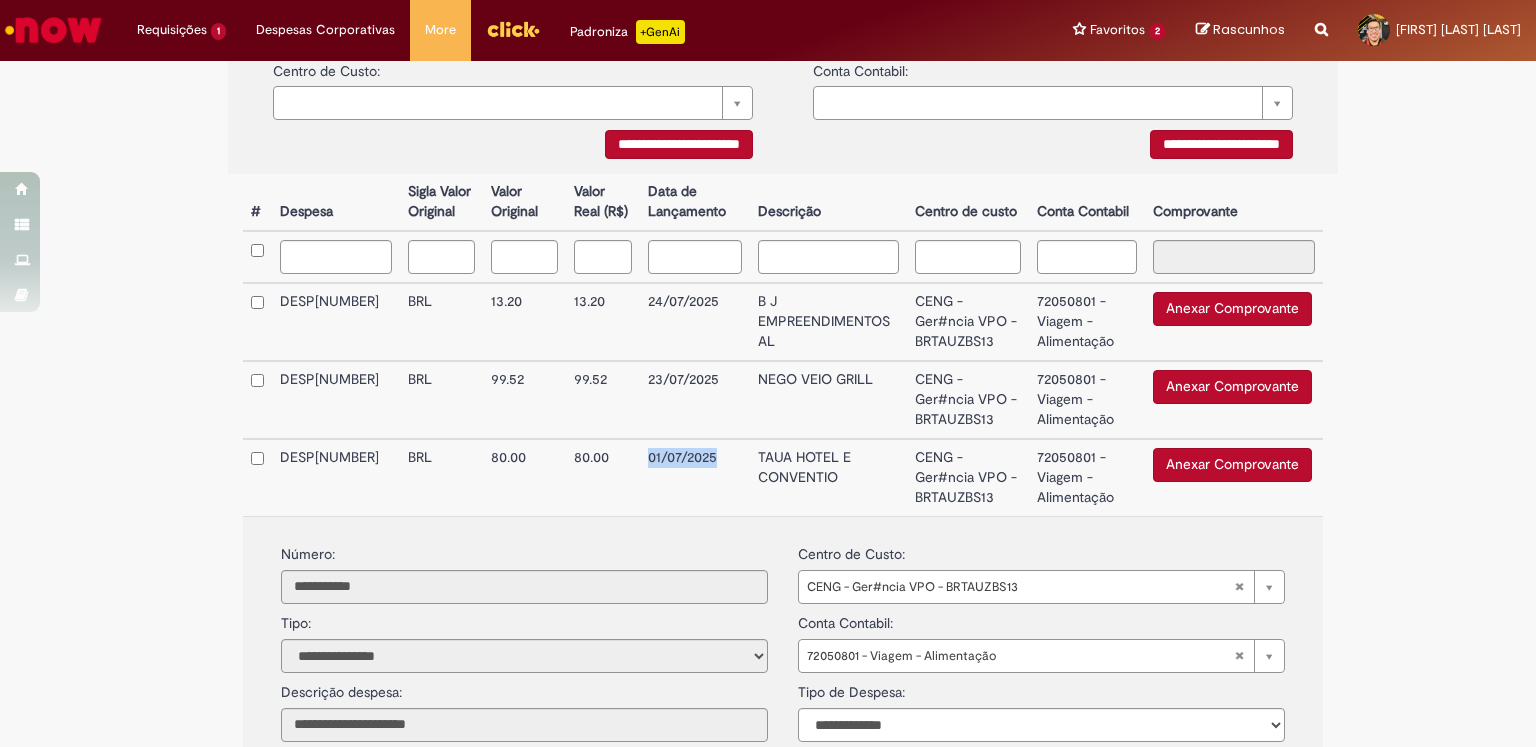 drag, startPoint x: 640, startPoint y: 461, endPoint x: 711, endPoint y: 464, distance: 71.063354 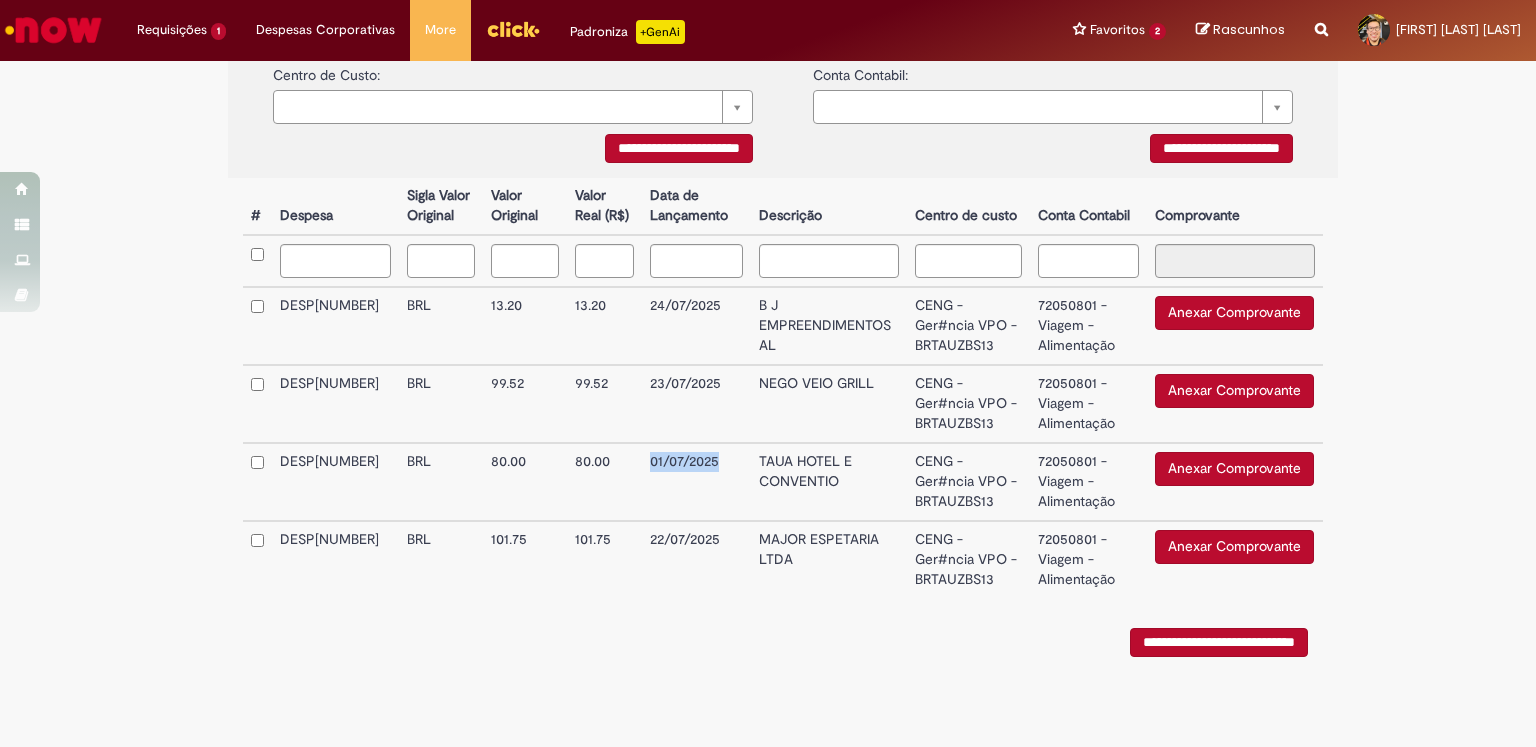 copy on "01/07/2025" 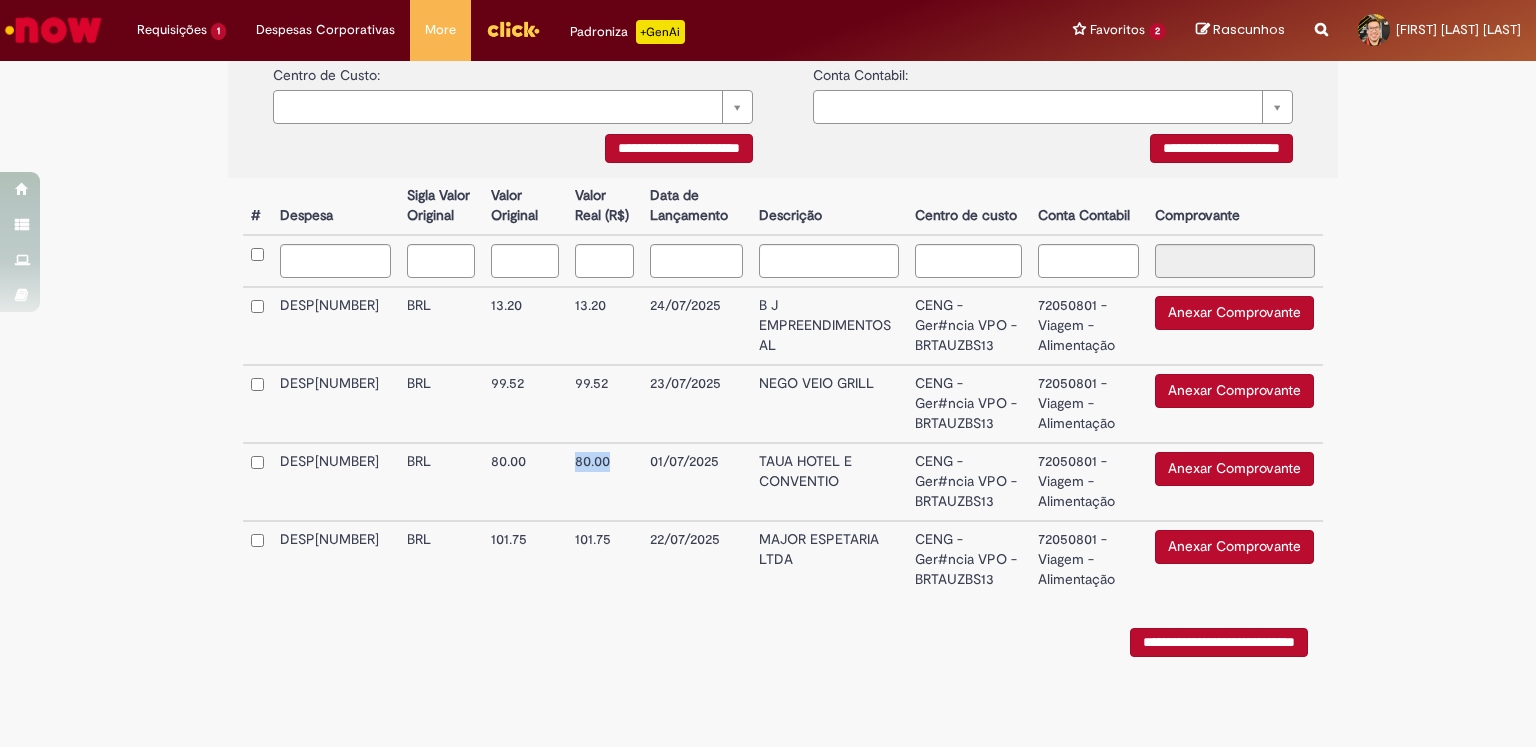 drag, startPoint x: 568, startPoint y: 458, endPoint x: 612, endPoint y: 464, distance: 44.407207 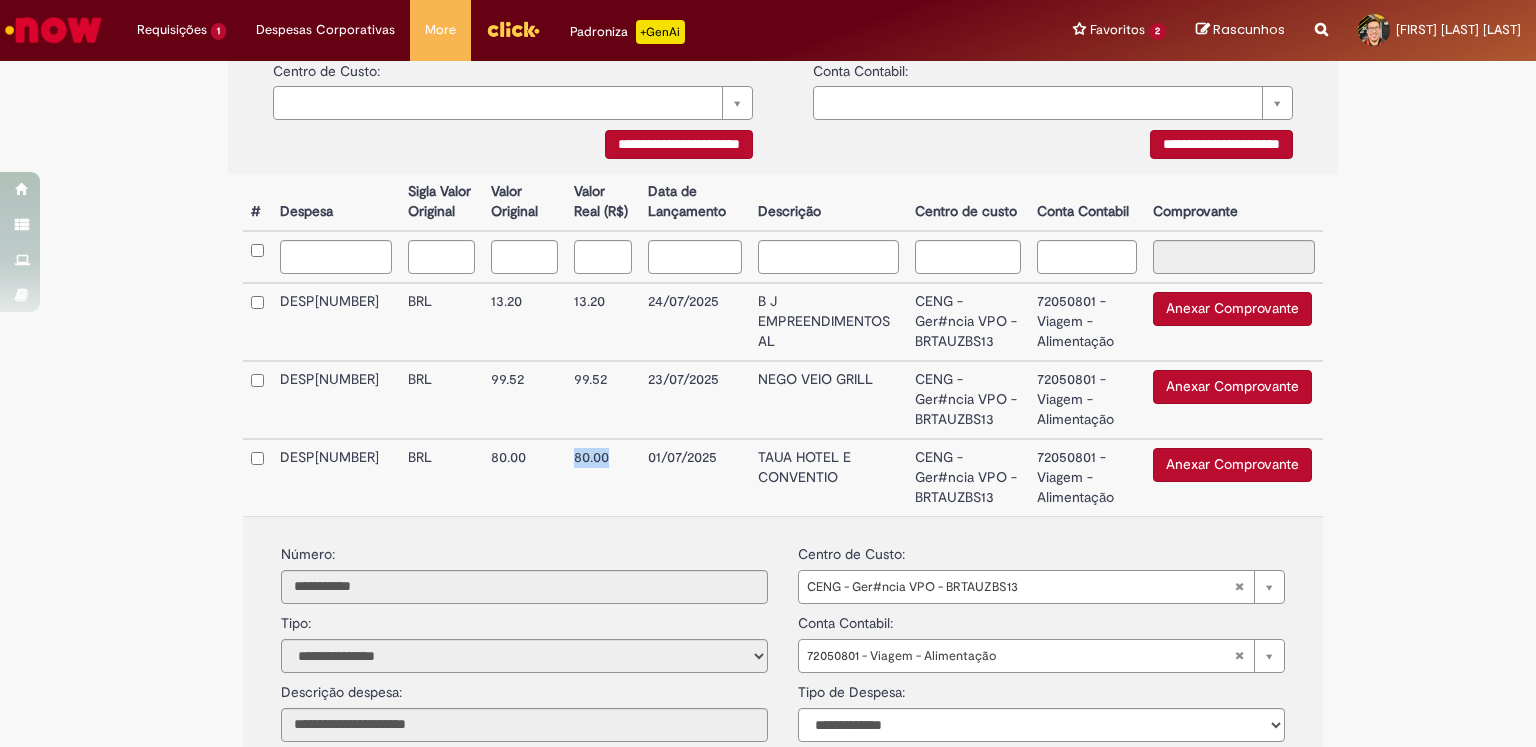 copy on "80.00" 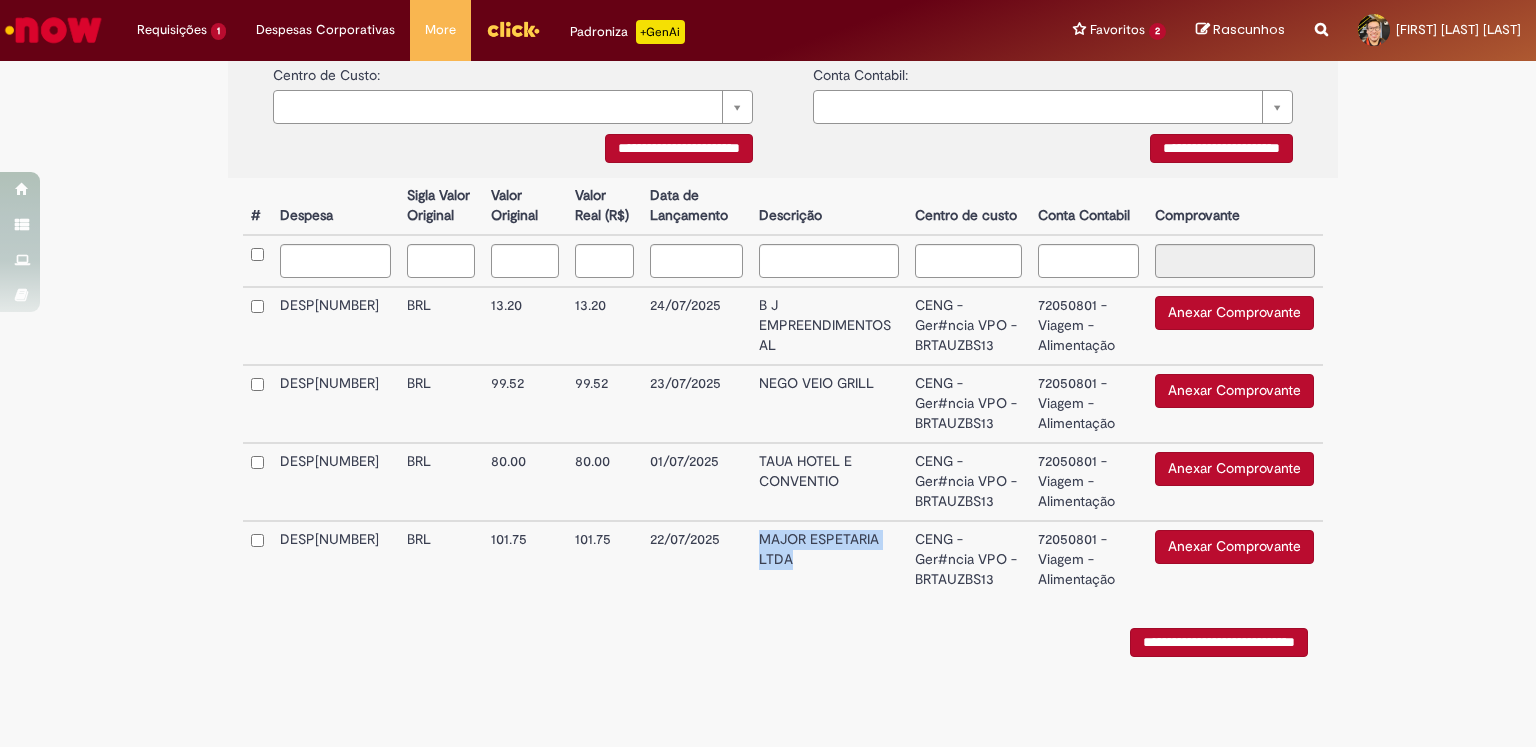 drag, startPoint x: 750, startPoint y: 539, endPoint x: 792, endPoint y: 560, distance: 46.957428 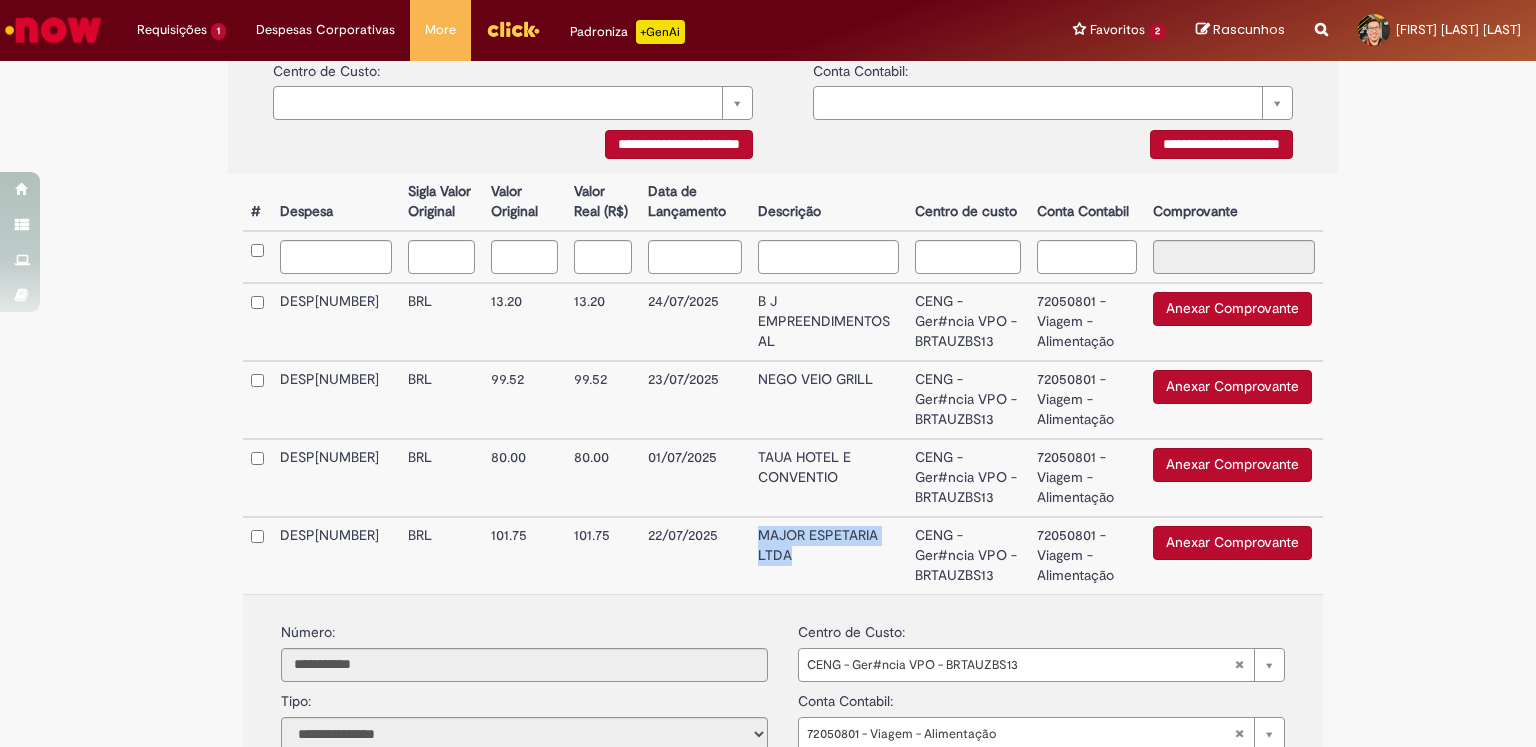 copy on "MAJOR ESPETARIA LTDA" 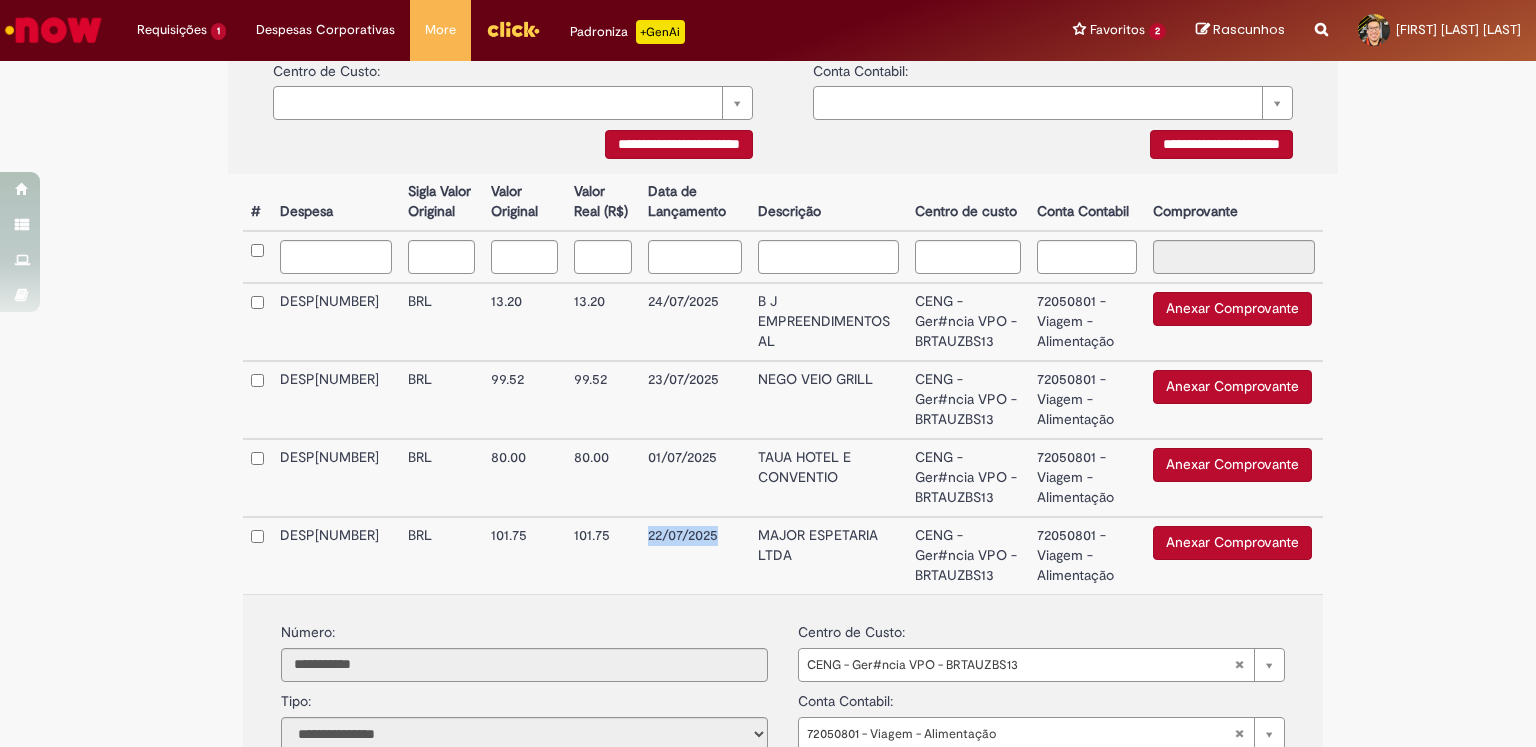 drag, startPoint x: 636, startPoint y: 535, endPoint x: 715, endPoint y: 537, distance: 79.025314 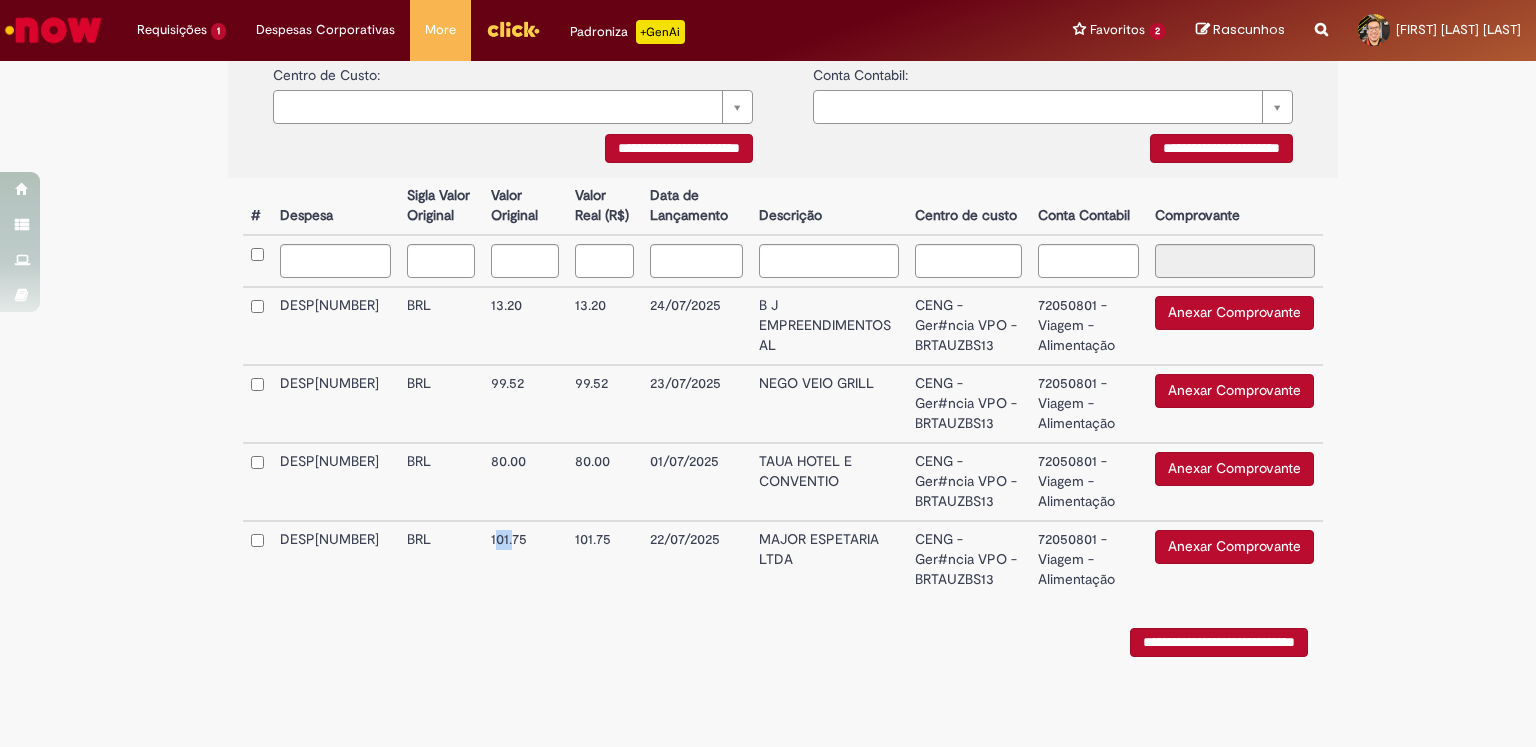 drag, startPoint x: 482, startPoint y: 540, endPoint x: 499, endPoint y: 538, distance: 17.117243 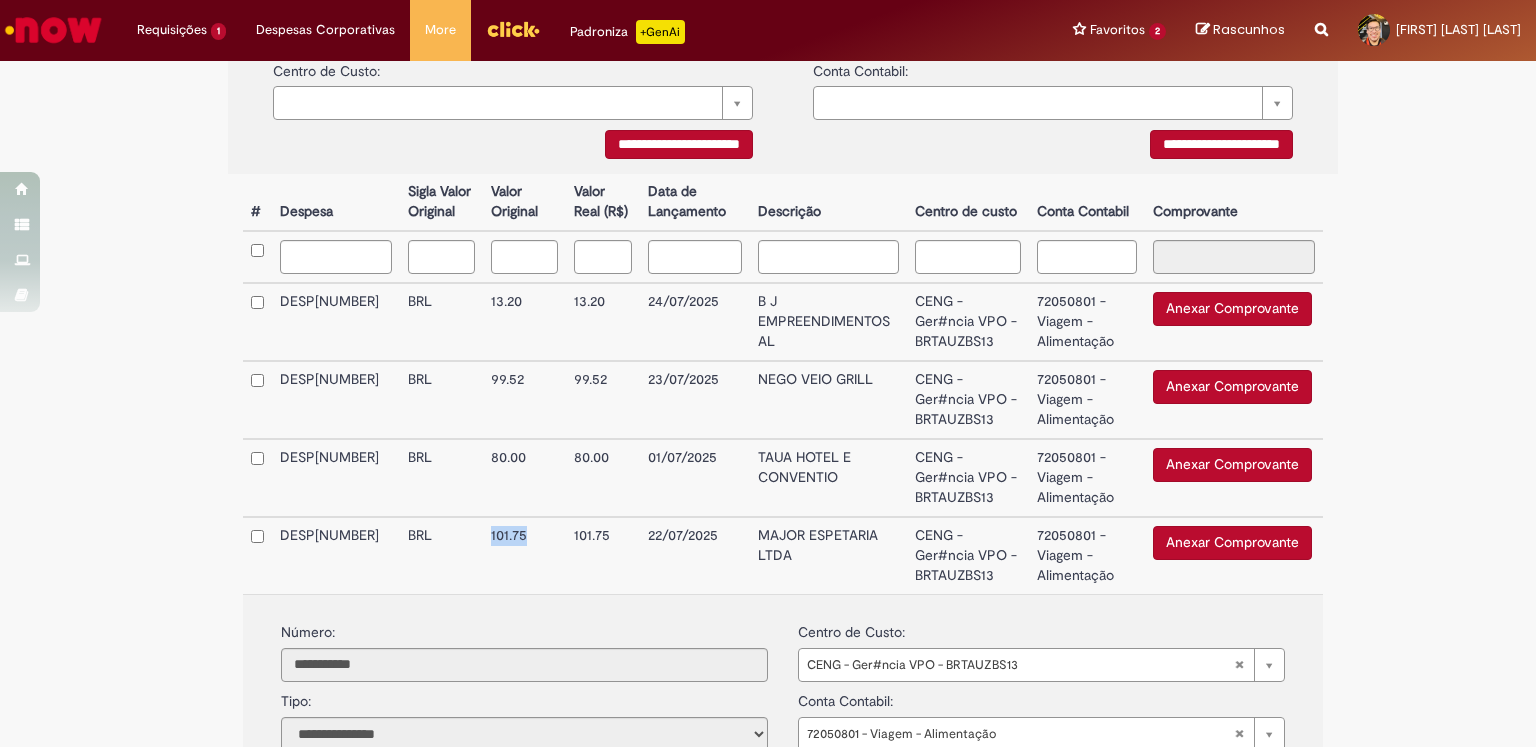 drag, startPoint x: 470, startPoint y: 544, endPoint x: 520, endPoint y: 536, distance: 50.635956 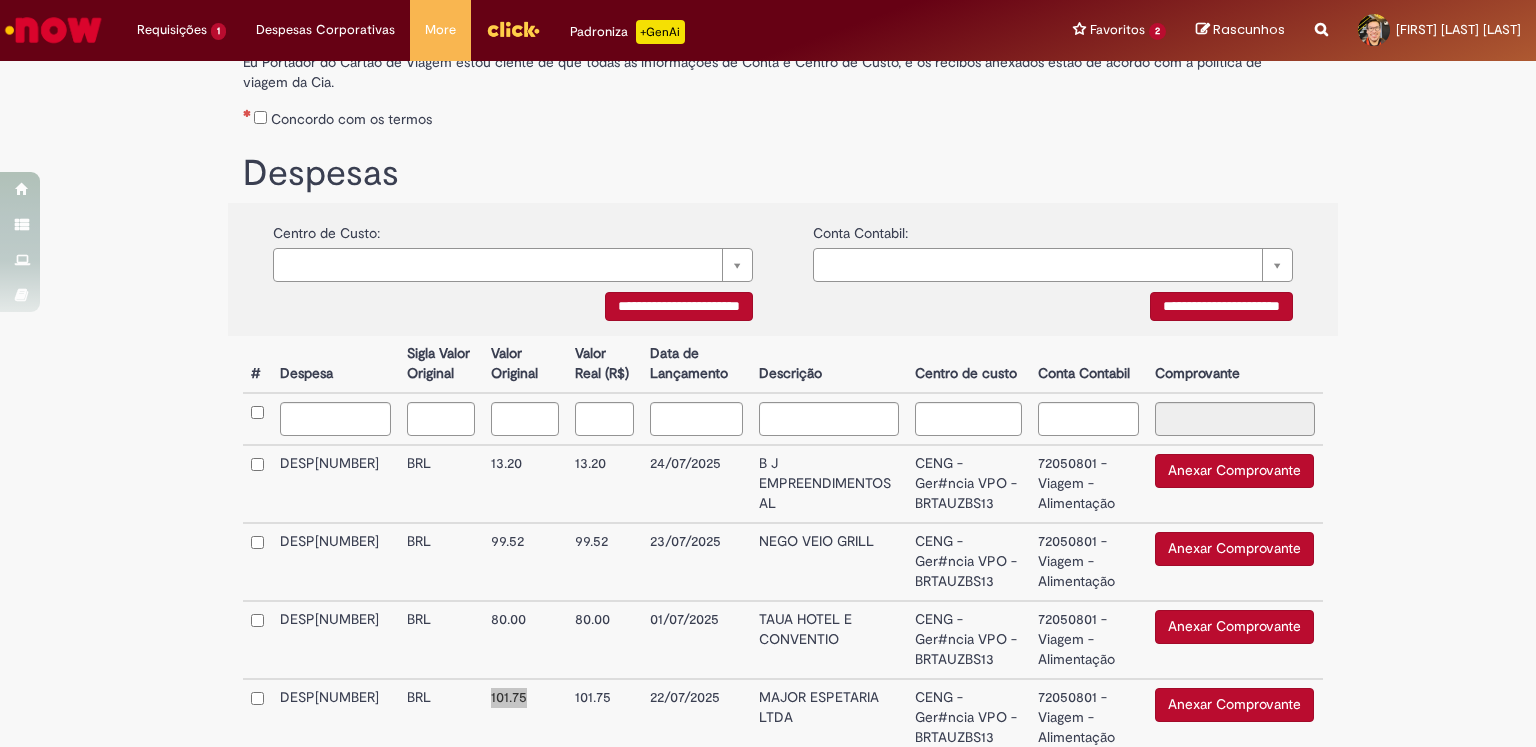 scroll, scrollTop: 292, scrollLeft: 0, axis: vertical 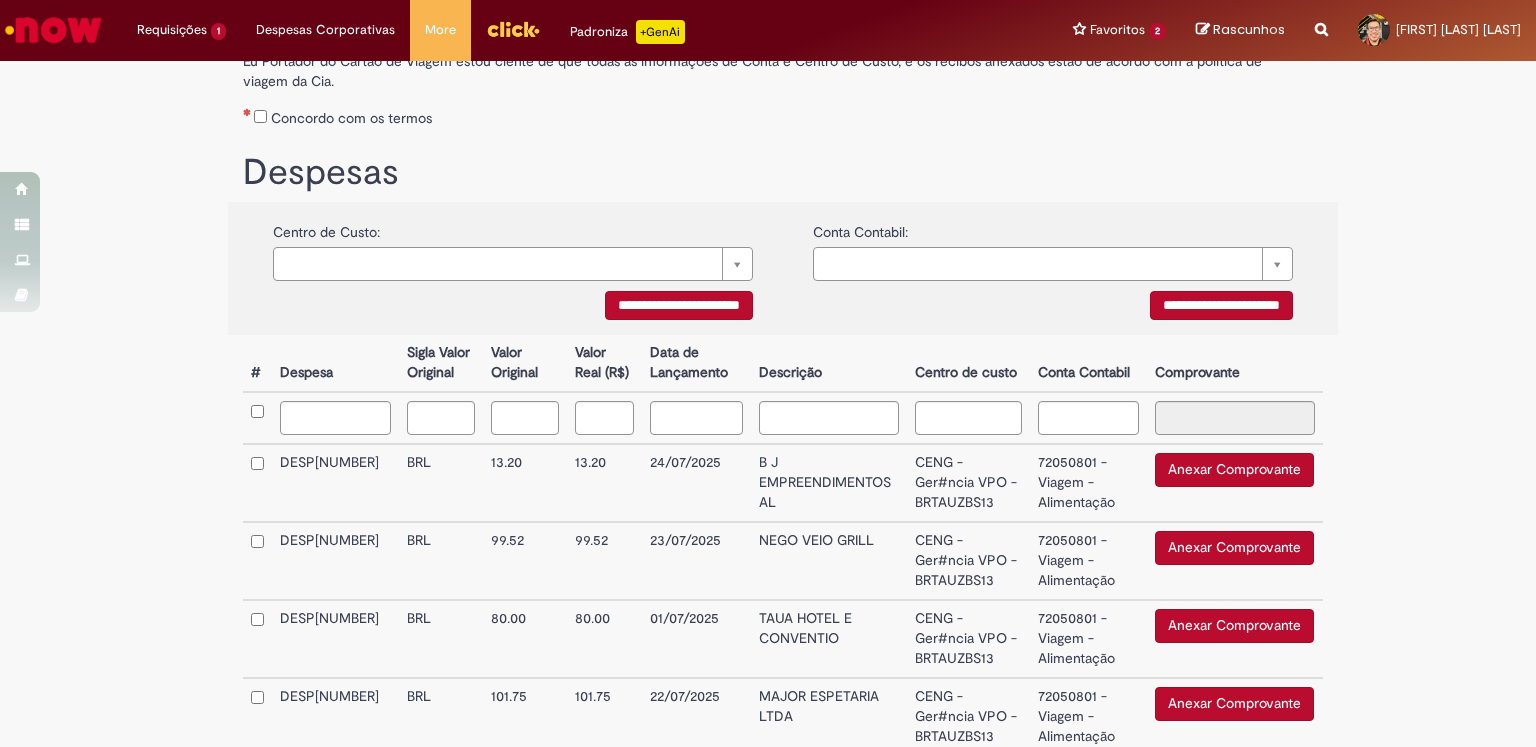 click on "**********" at bounding box center [783, 488] 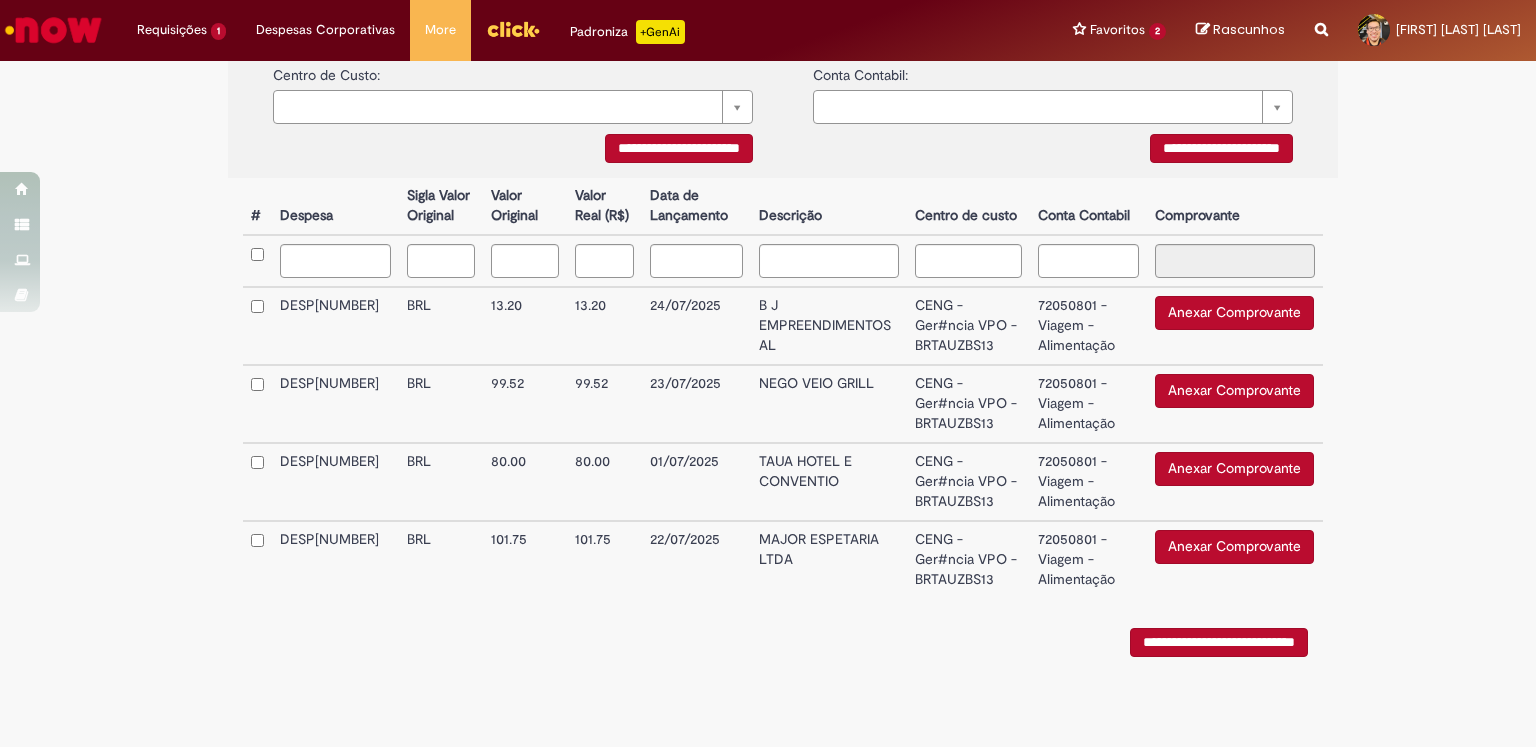 click on "Anexar Comprovante" at bounding box center [1234, 313] 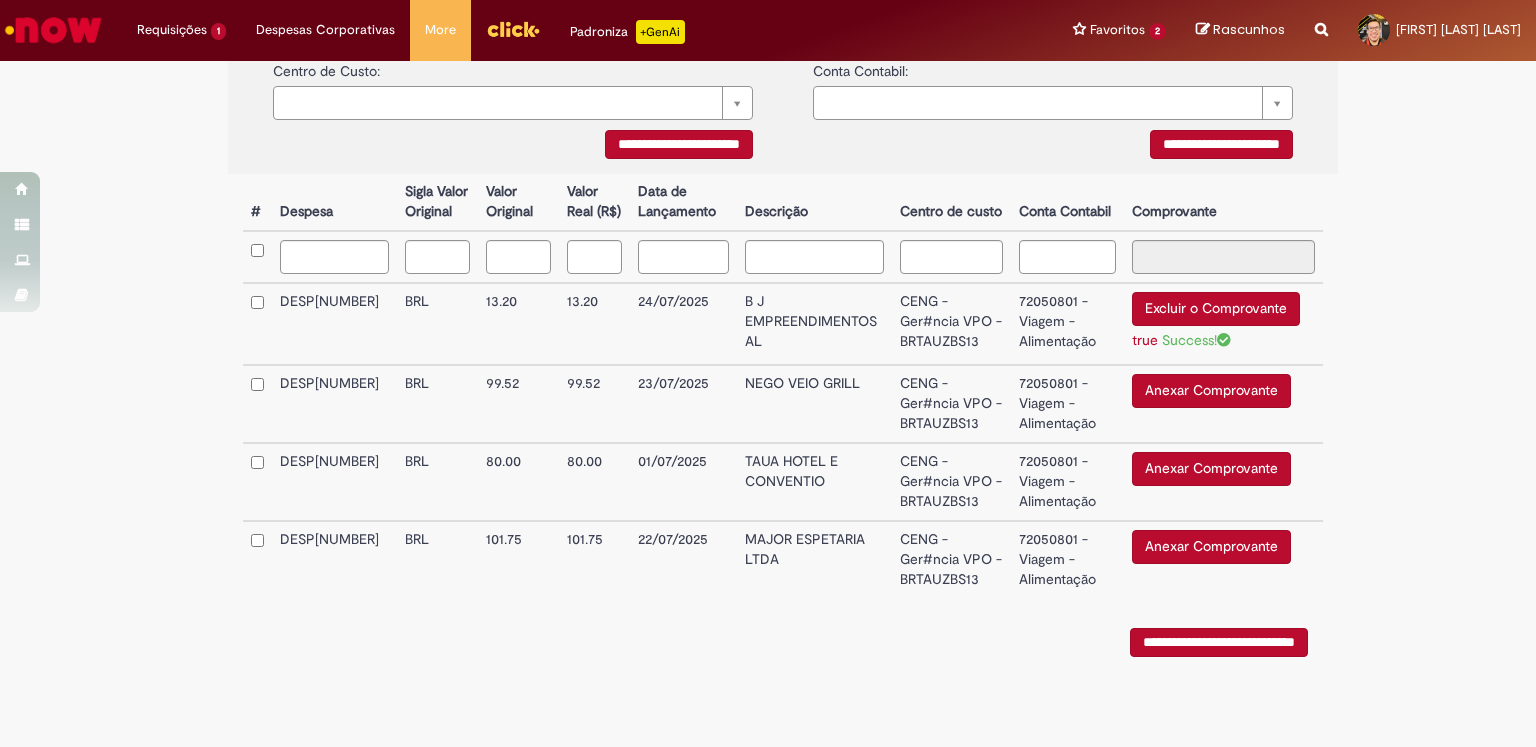 click on "Anexar Comprovante" at bounding box center [1211, 391] 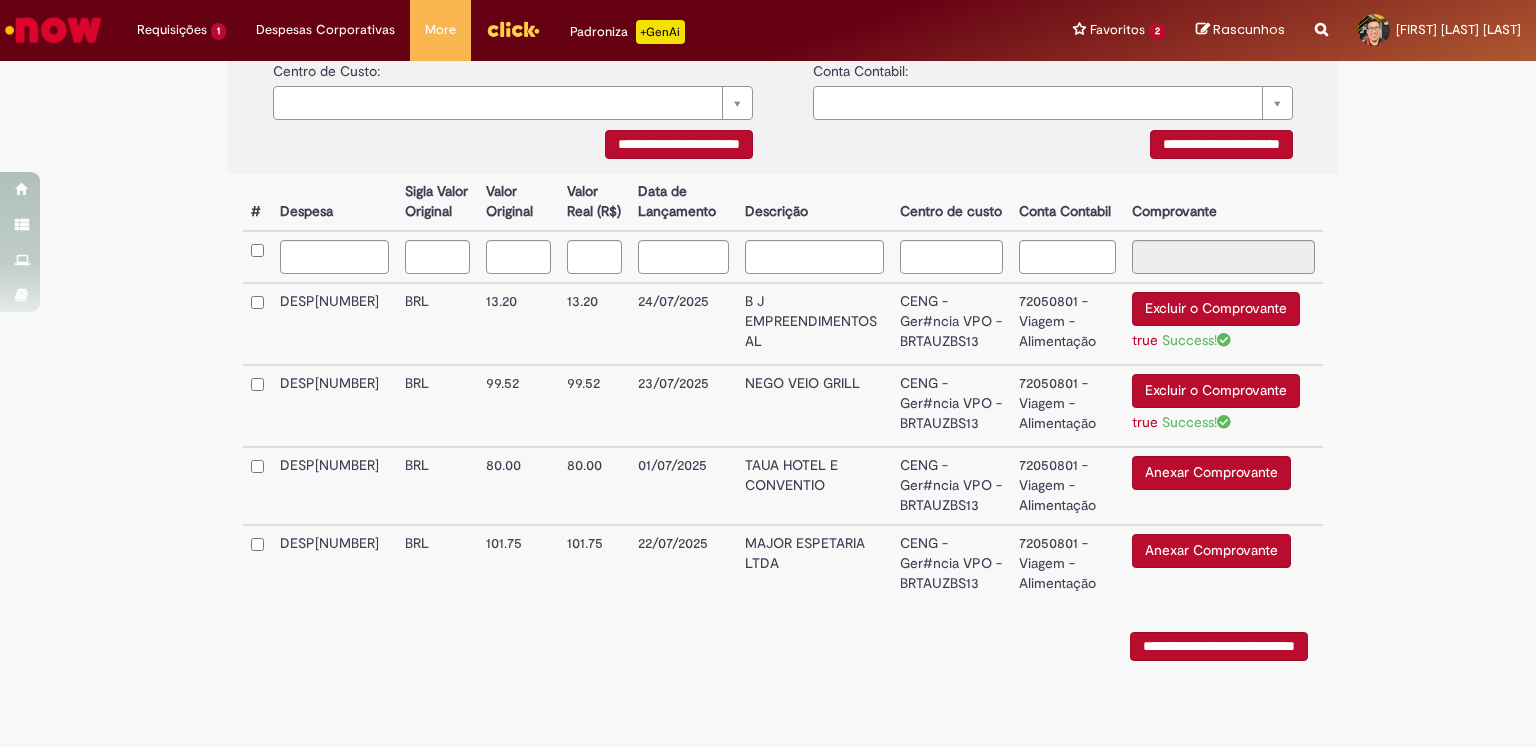 click on "Anexar Comprovante" at bounding box center [1211, 473] 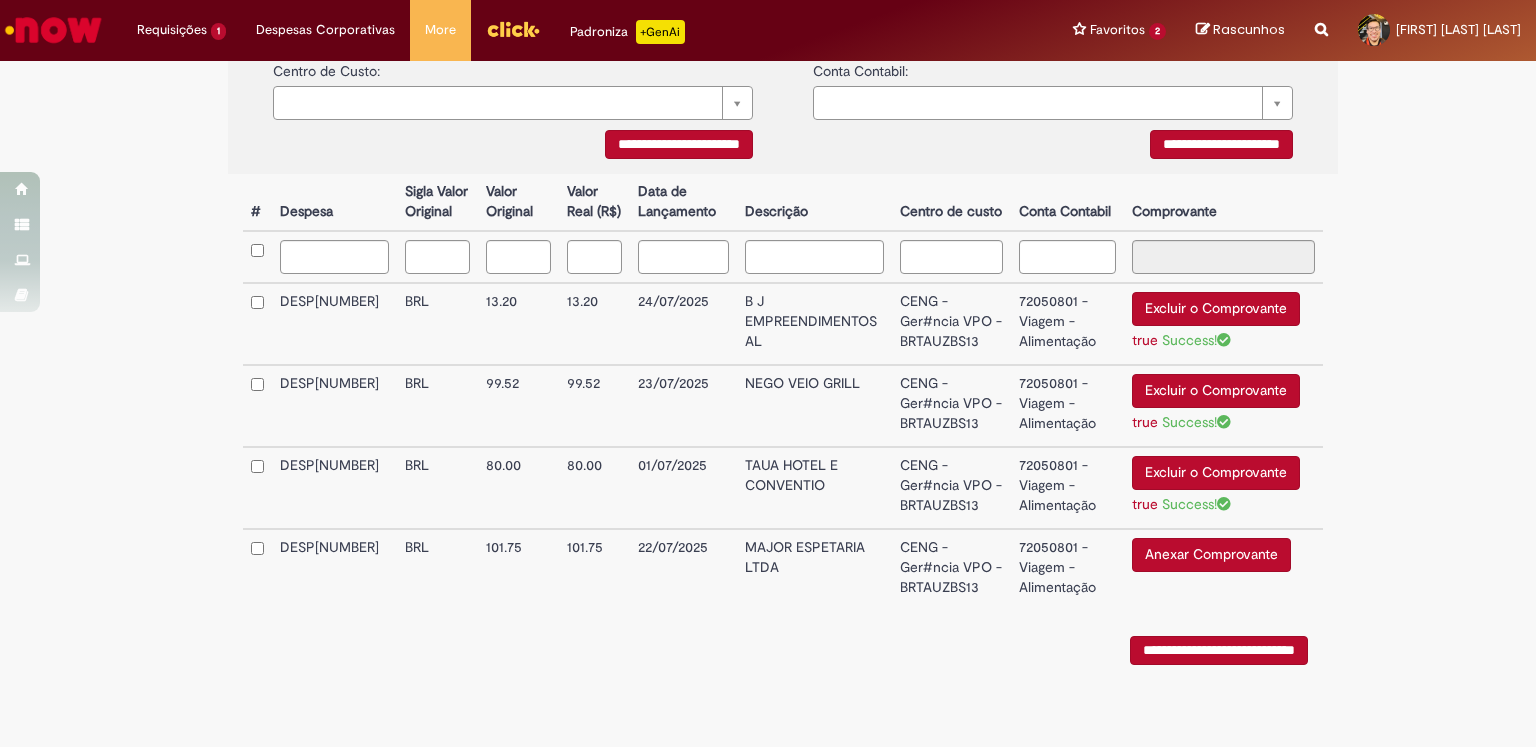 click on "Anexar Comprovante" at bounding box center [1211, 555] 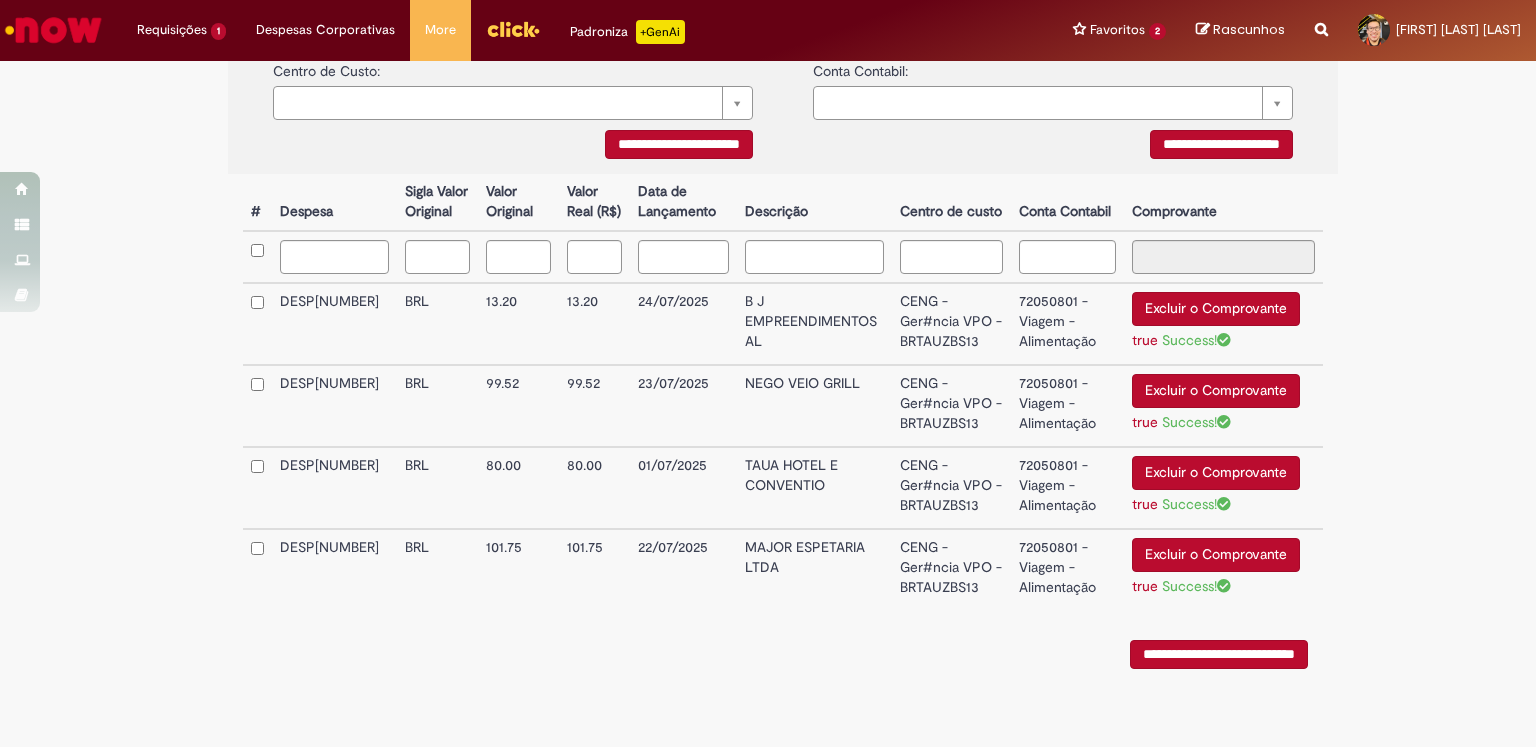 click on "**********" at bounding box center [768, 188] 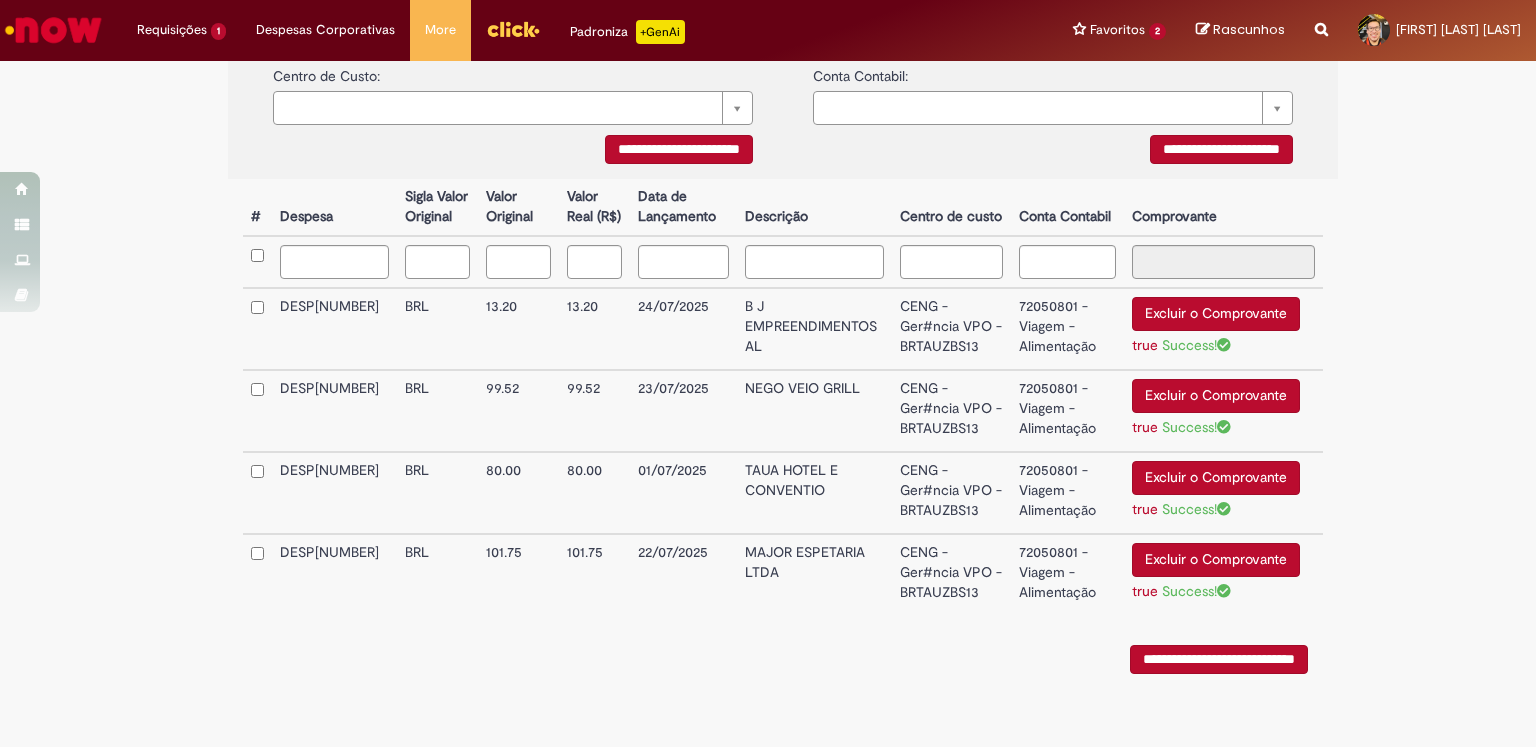 scroll, scrollTop: 468, scrollLeft: 0, axis: vertical 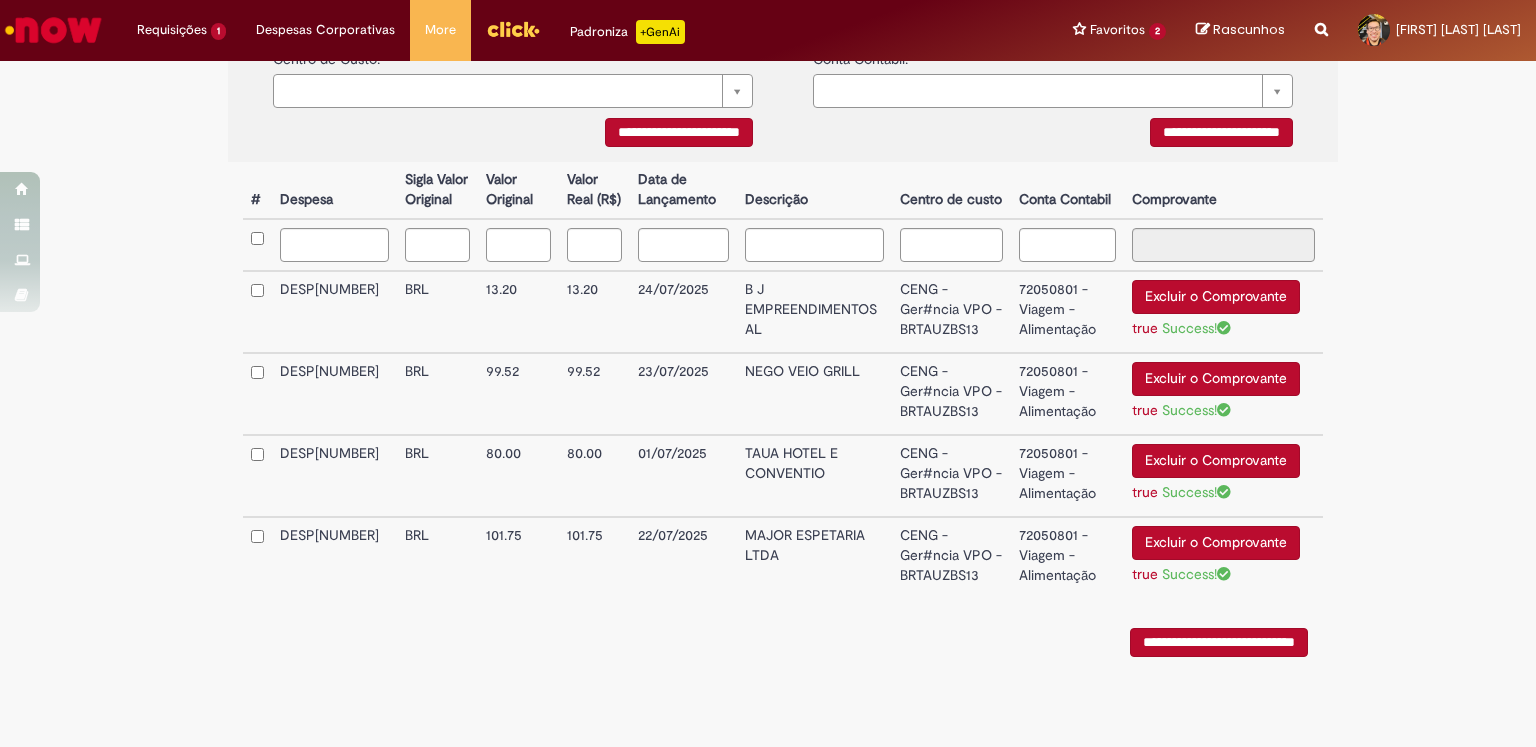click on "**********" at bounding box center [1219, 642] 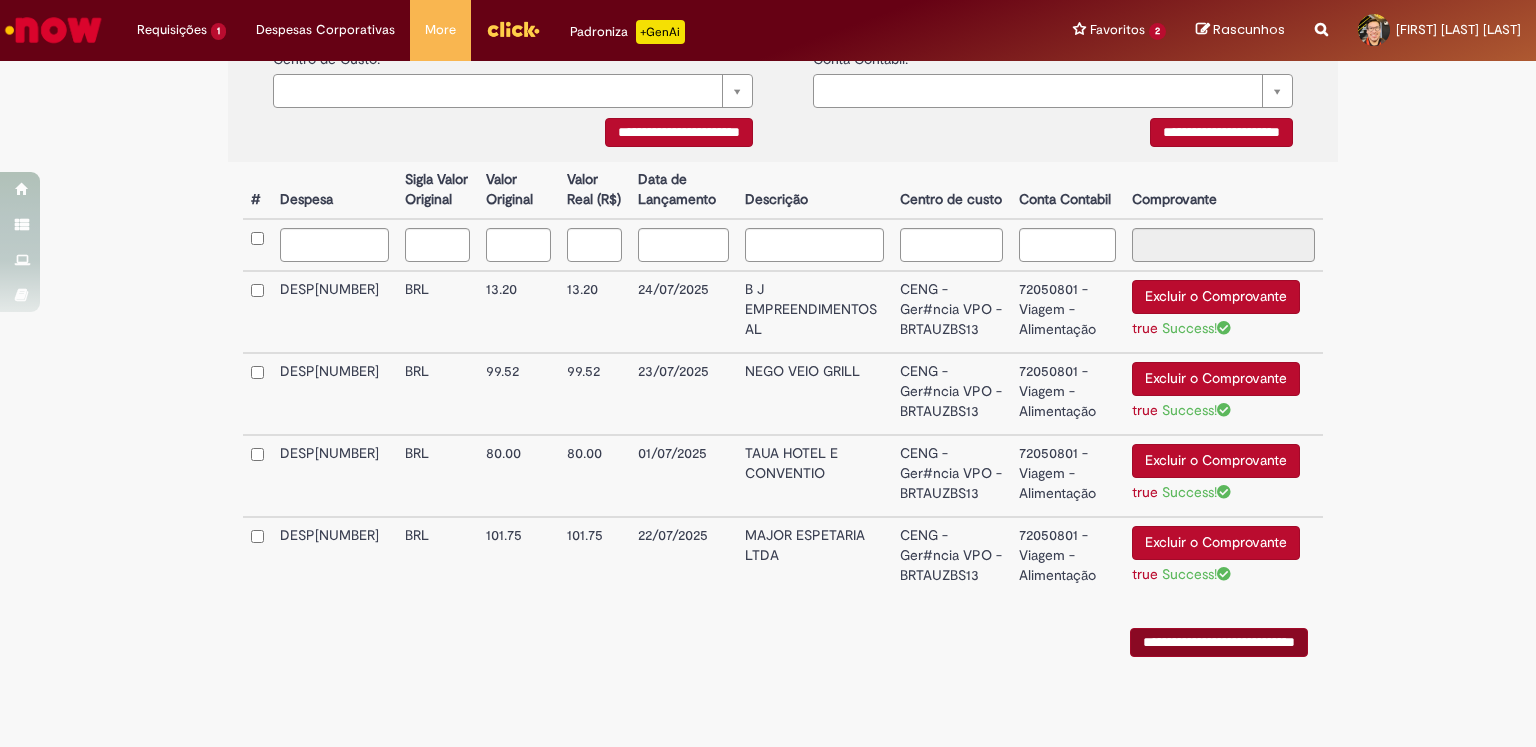 scroll, scrollTop: 0, scrollLeft: 0, axis: both 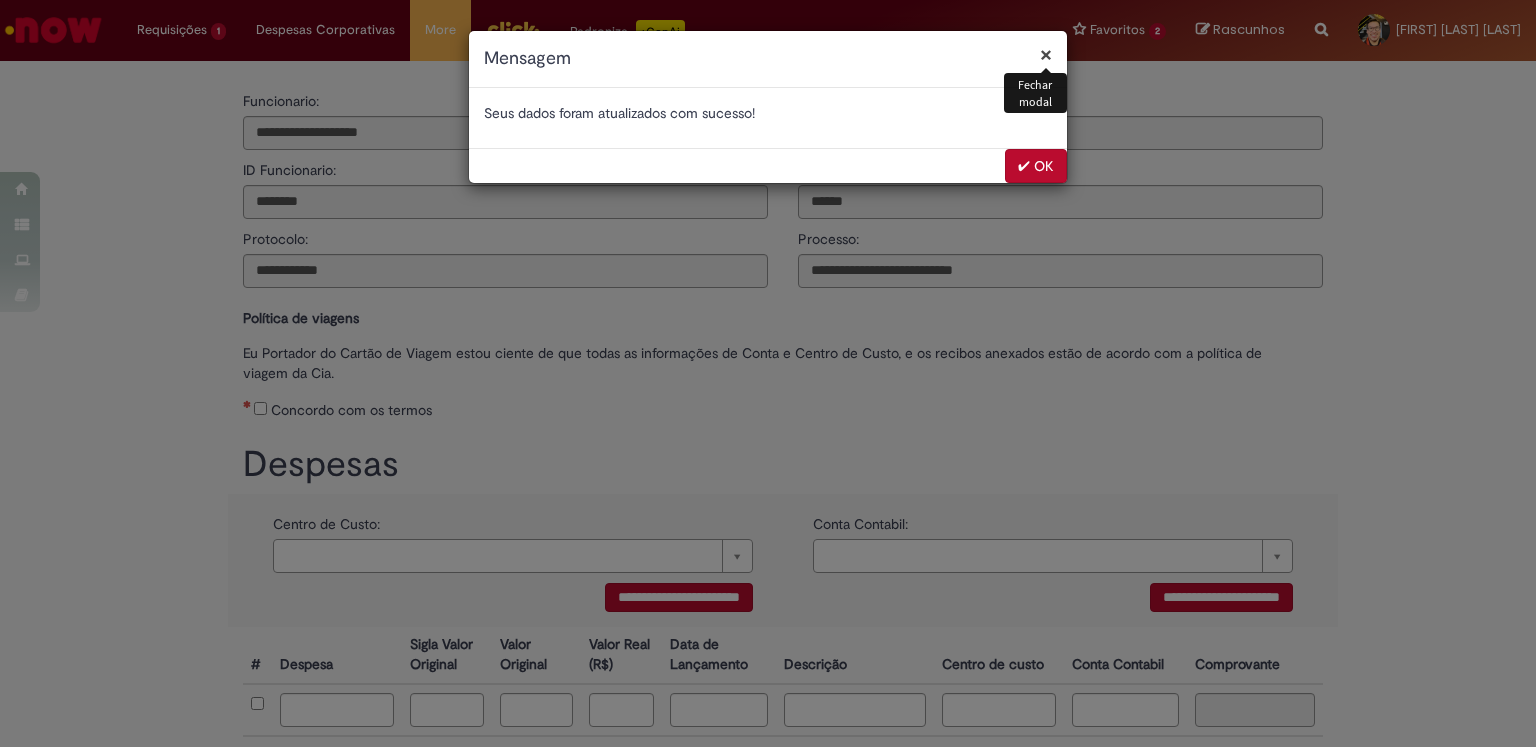 click on "✔ OK" at bounding box center [1036, 166] 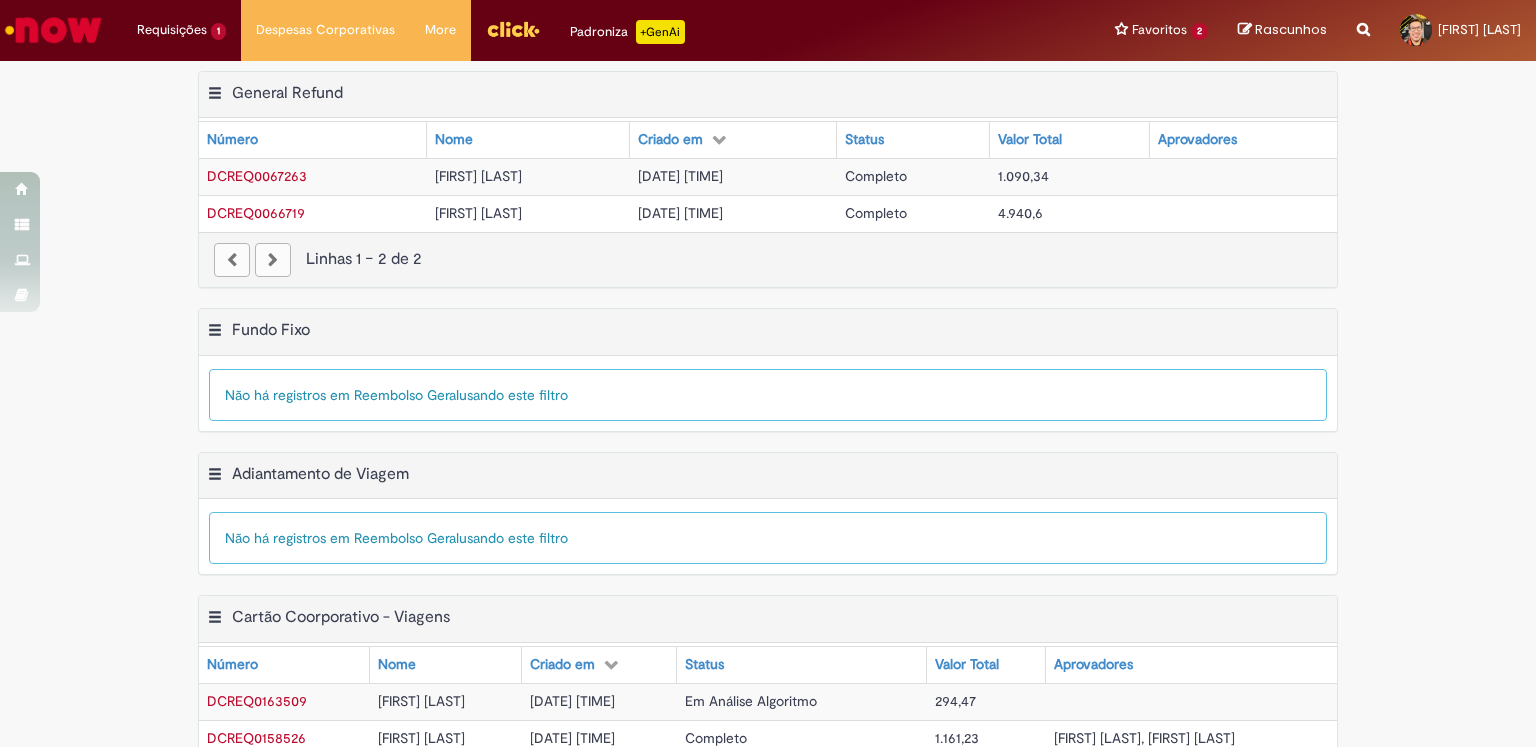 scroll, scrollTop: 0, scrollLeft: 0, axis: both 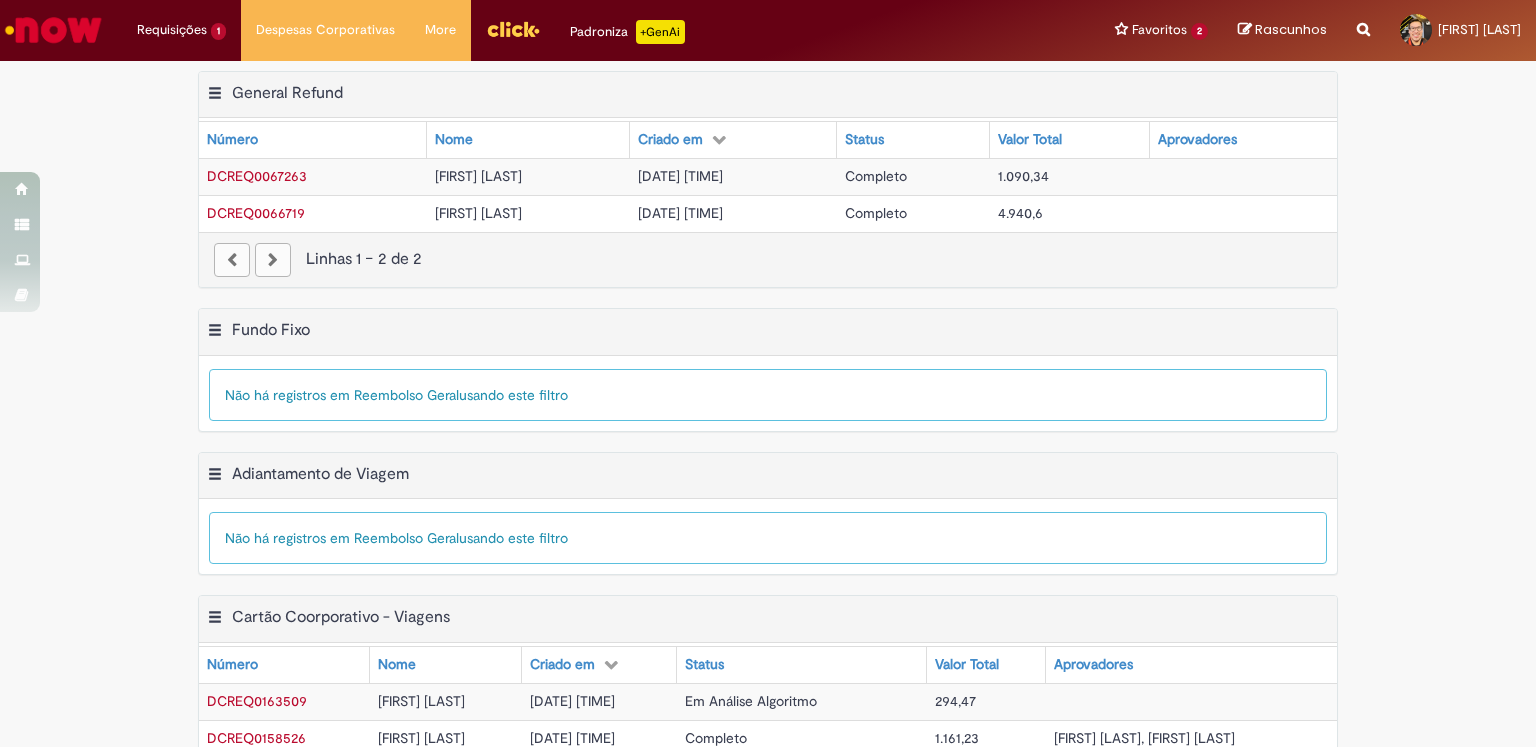 click on "Requisições   1
Exibir Todas as Solicitações
Dúvidas sobre Pesquisa Pulses
8 mês(es) atrás 8 meses atrás  R12329628
Requisições   1
Exibir Todas as Solicitações
Dúvidas sobre Pesquisa Pulses
8 mês(es) atrás 8 meses atrás  R12329628
Despesas Corporativas
Minhas Despesas
Solicitar Adiantamento de Viagem
Solicitar Reembolso
Despesas Corporativas
Minhas Despesas
Solicitar Adiantamento de Viagem
Solicitar Reembolso
More
Minhas Pastas
Gestão de acessos
Solicitar Compra
Colabora
More
Minhas Pastas
Gestão de acessos
Solicitar Compra
Colabora" at bounding box center [821, 30] 